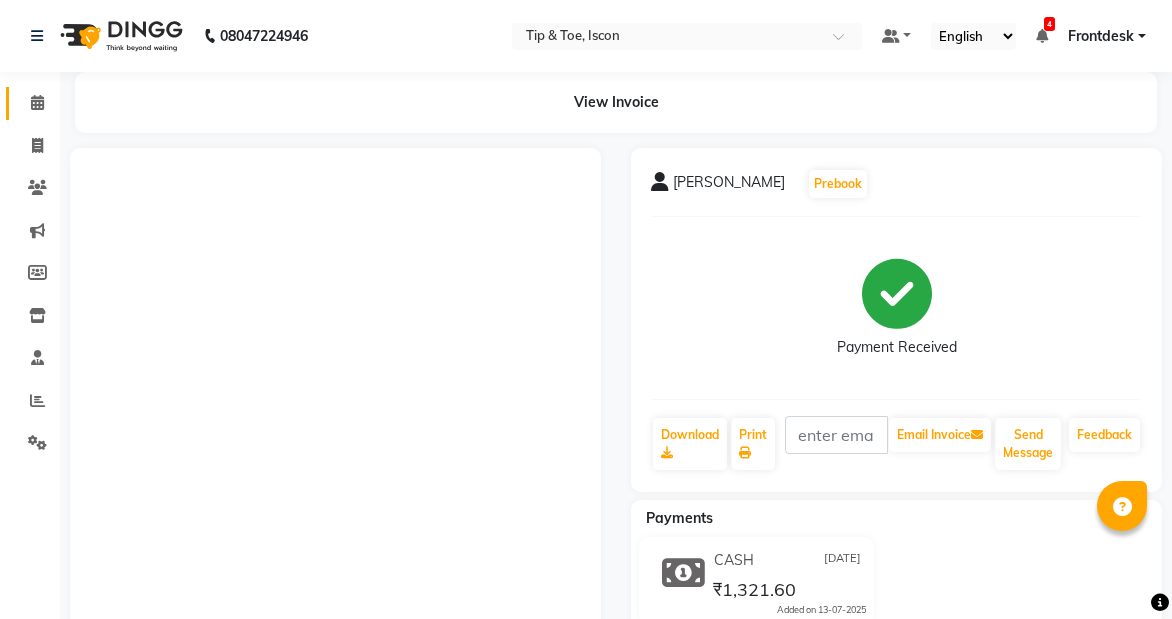 scroll, scrollTop: 0, scrollLeft: 0, axis: both 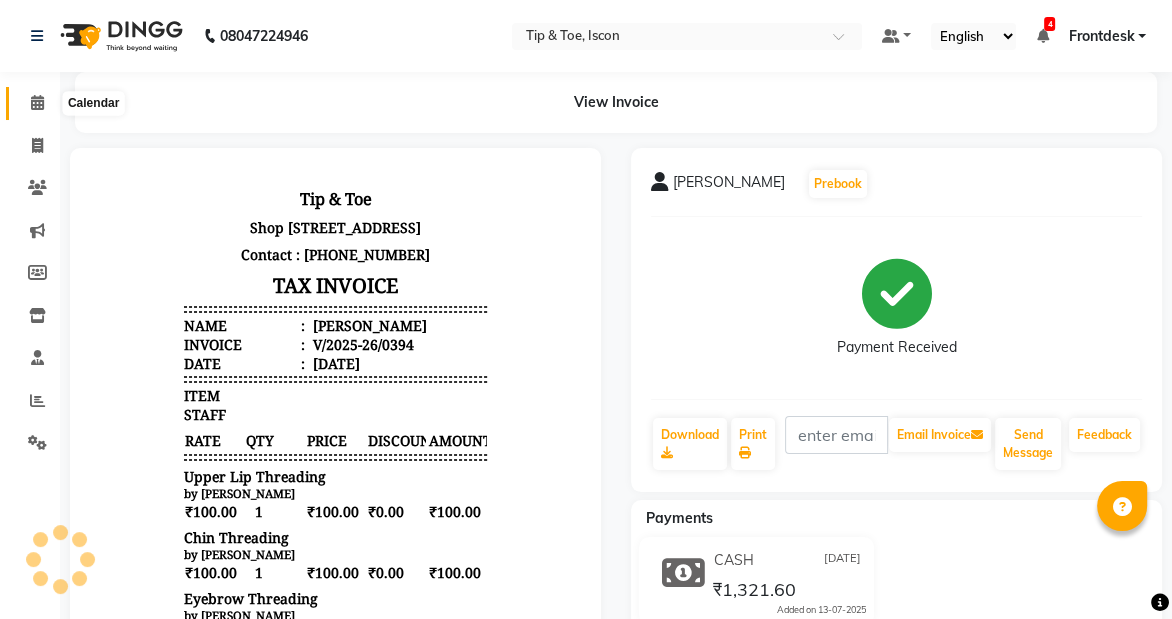 click 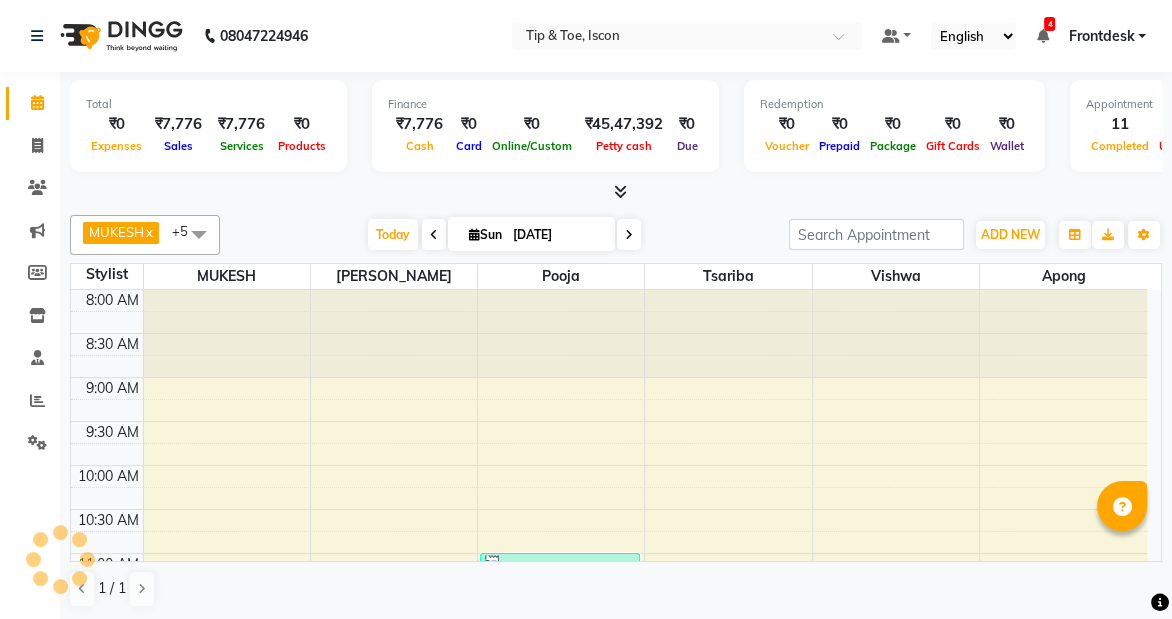 scroll, scrollTop: 0, scrollLeft: 0, axis: both 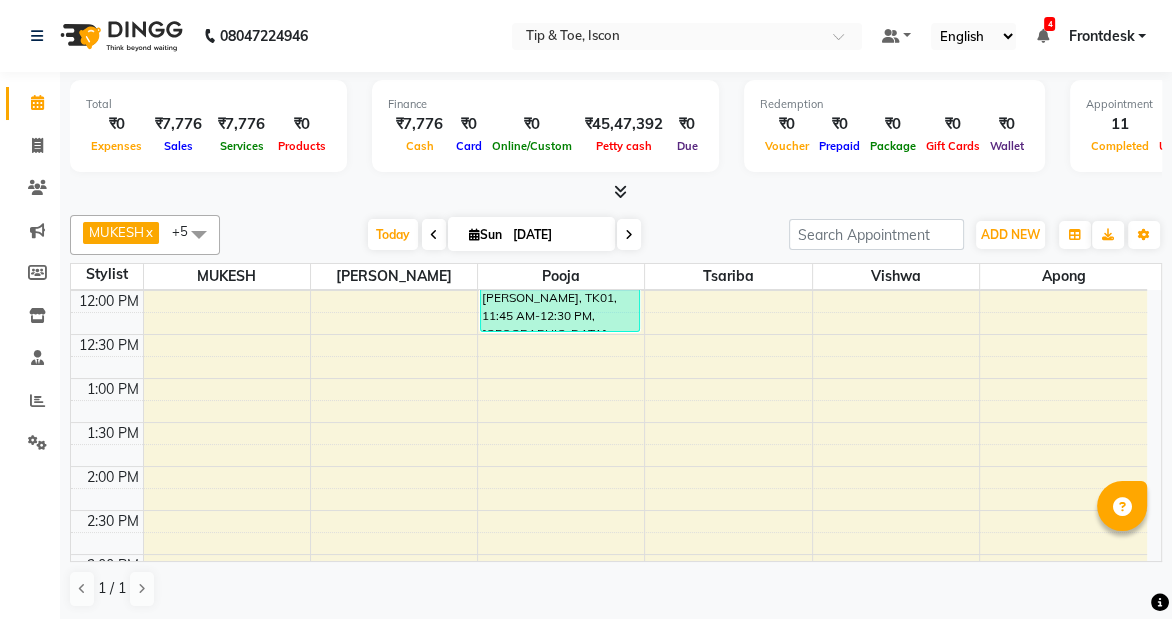 click on "8:00 AM 8:30 AM 9:00 AM 9:30 AM 10:00 AM 10:30 AM 11:00 AM 11:30 AM 12:00 PM 12:30 PM 1:00 PM 1:30 PM 2:00 PM 2:30 PM 3:00 PM 3:30 PM 4:00 PM 4:30 PM 5:00 PM 5:30 PM 6:00 PM 6:30 PM 7:00 PM 7:30 PM 8:00 PM 8:30 PM     [PERSON_NAME], TK03, 05:15 PM-05:45 PM, Eyebrow Threading     [PERSON_NAME], TK03, 05:45 PM-06:15 PM, Upper Lip Threading     [PERSON_NAME], TK03, 06:15 PM-06:45 PM, Chin Threading     [PERSON_NAME], TK01, 11:00 AM-11:45 AM, Russian Lashes Extension     [PERSON_NAME], TK01, 11:45 AM-12:30 PM, Russian Lashes Extension     [PERSON_NAME], TK02, 05:15 PM-05:45 PM, Eyebrow Threading     [PERSON_NAME], TK02, 05:45 PM-06:15 PM, Upper Lip Threading     [PERSON_NAME], TK02, 06:15 PM-06:45 PM, Chin Threading     [PERSON_NAME], TK03, 04:30 PM-05:15 PM, Permanent Gel Polish [PERSON_NAME], TK02, 04:30 PM-05:15 PM, T&T Permanent Gel Polish [PERSON_NAME], TK02, 06:45 PM-07:15 PM, Permanent Gel Polish Removal" at bounding box center [609, 510] 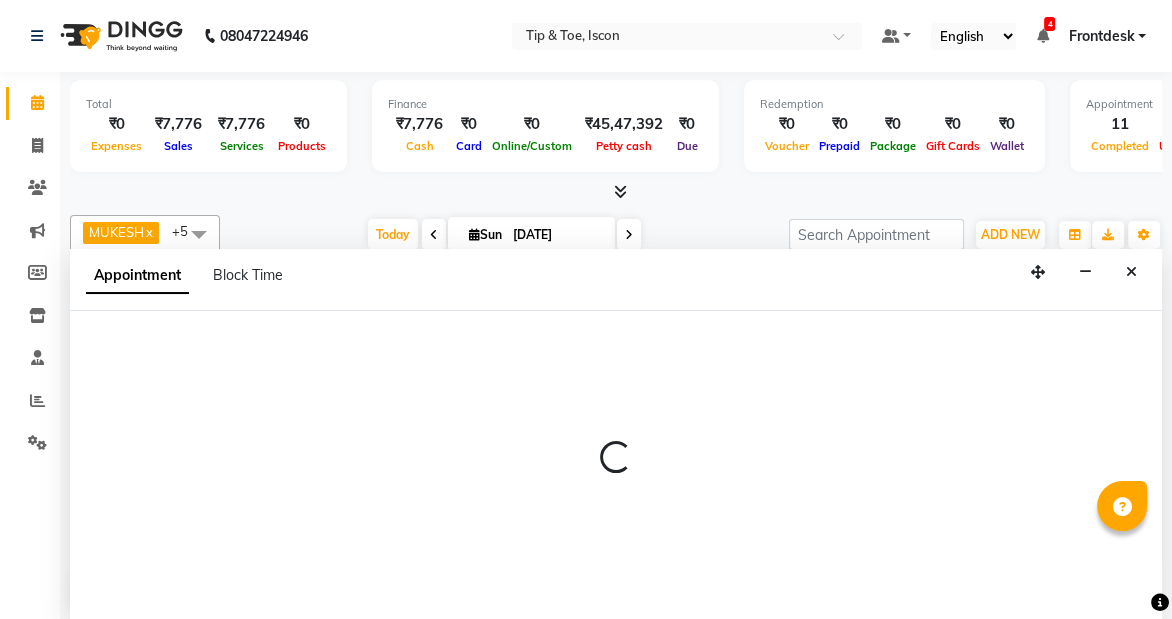 scroll, scrollTop: 0, scrollLeft: 0, axis: both 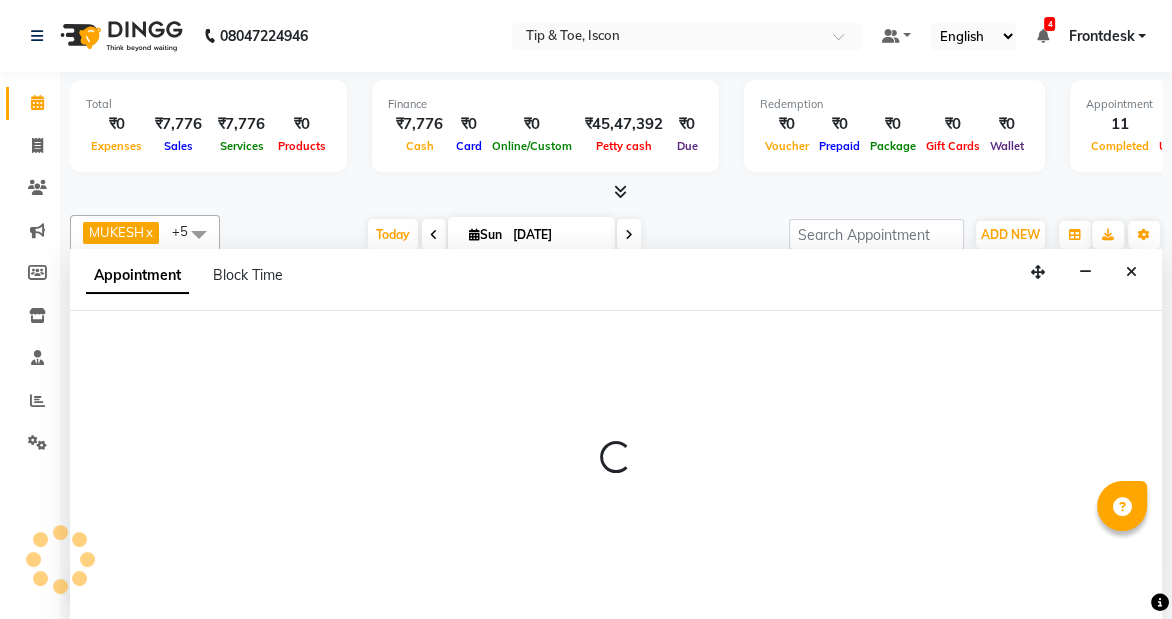 select on "42682" 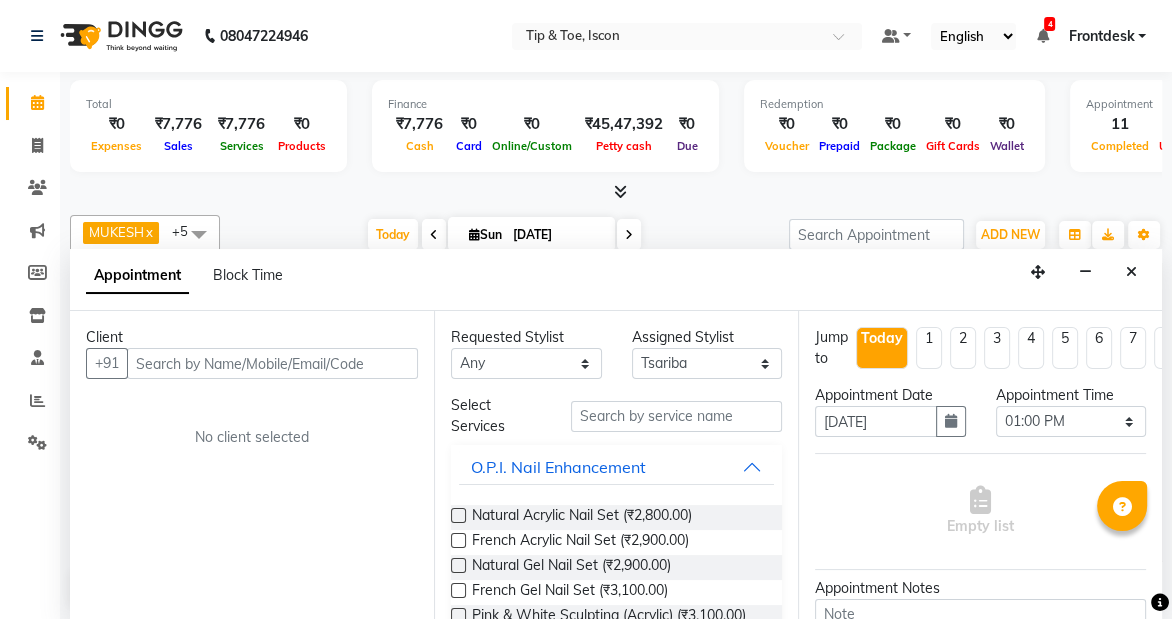 click on "Client" at bounding box center (252, 337) 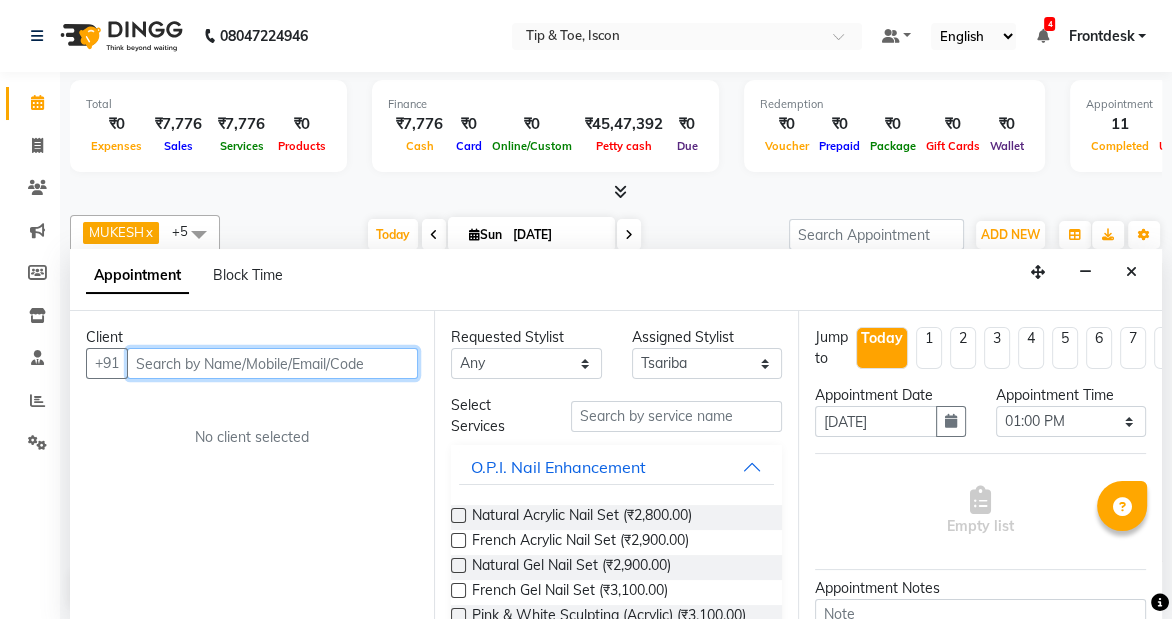 click at bounding box center [272, 363] 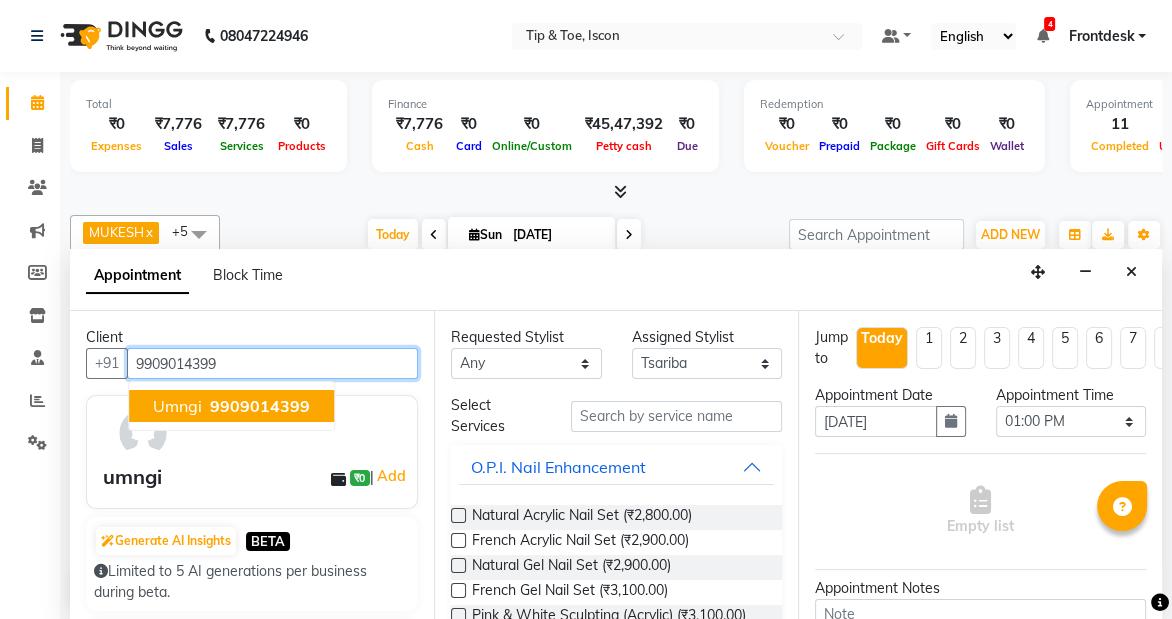 click on "umngi" at bounding box center [177, 406] 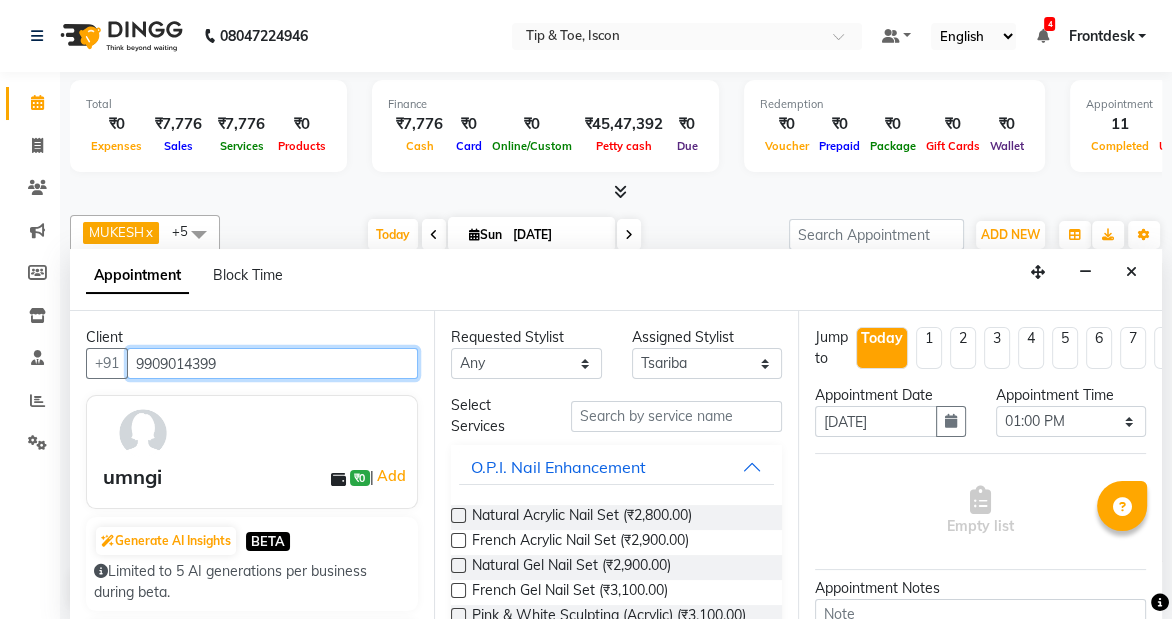 type on "9909014399" 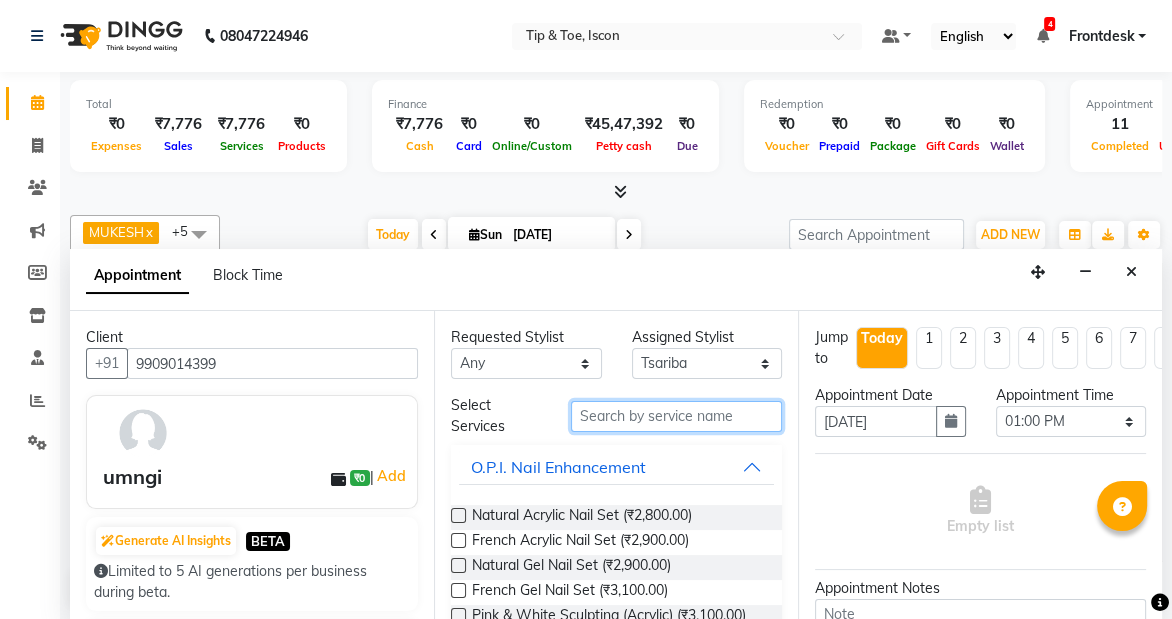 click at bounding box center [676, 416] 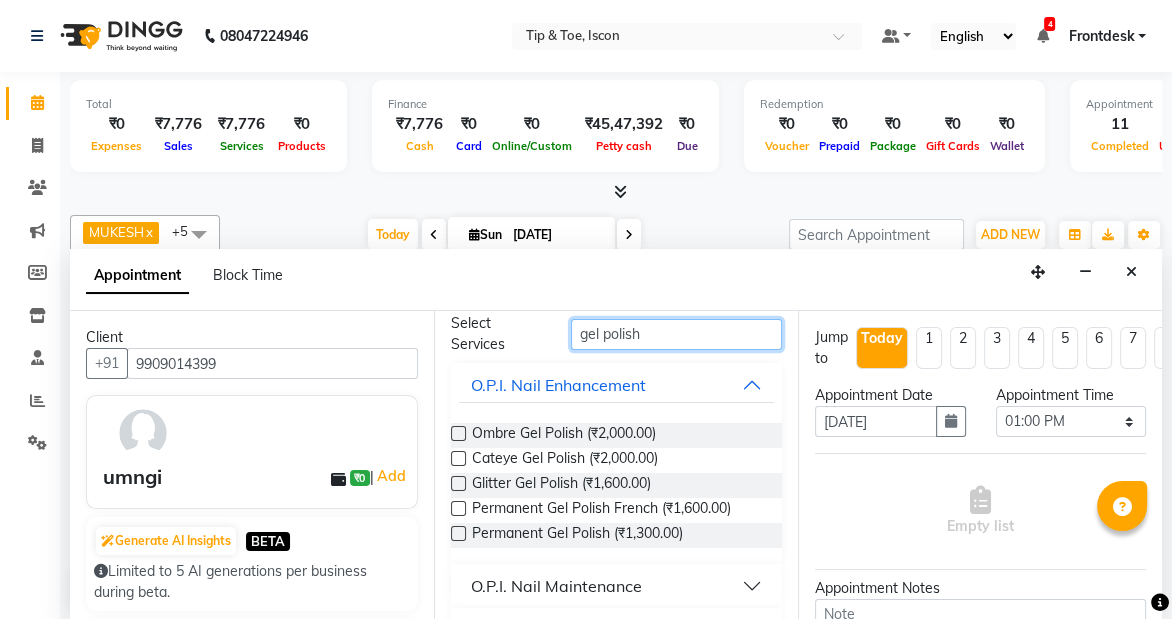 scroll, scrollTop: 97, scrollLeft: 0, axis: vertical 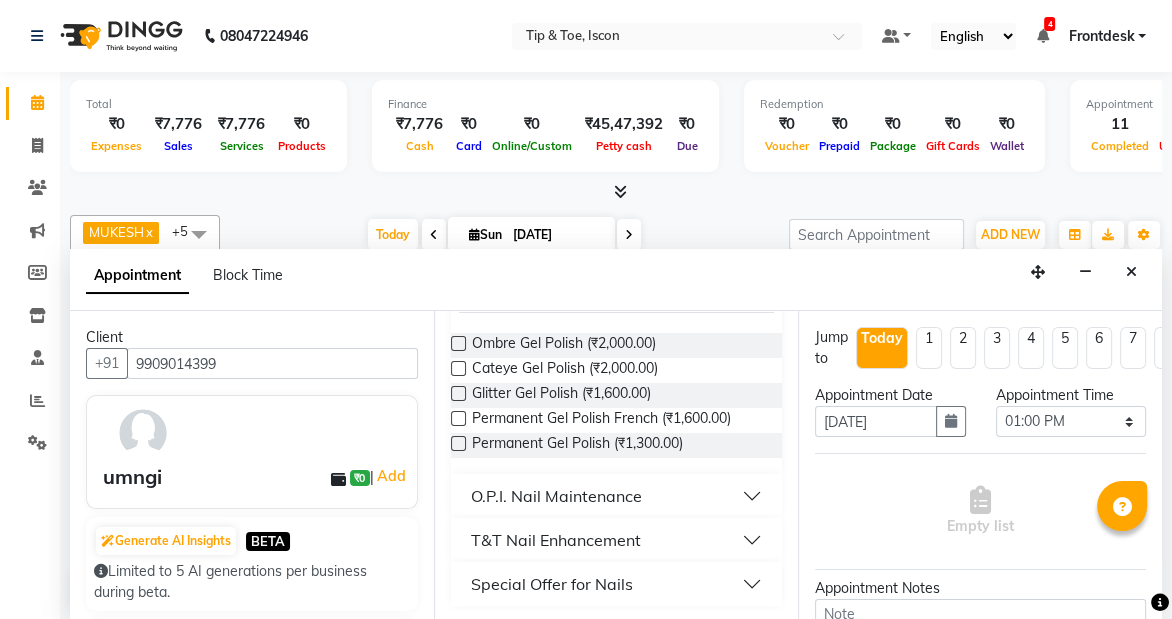 type on "gel polish" 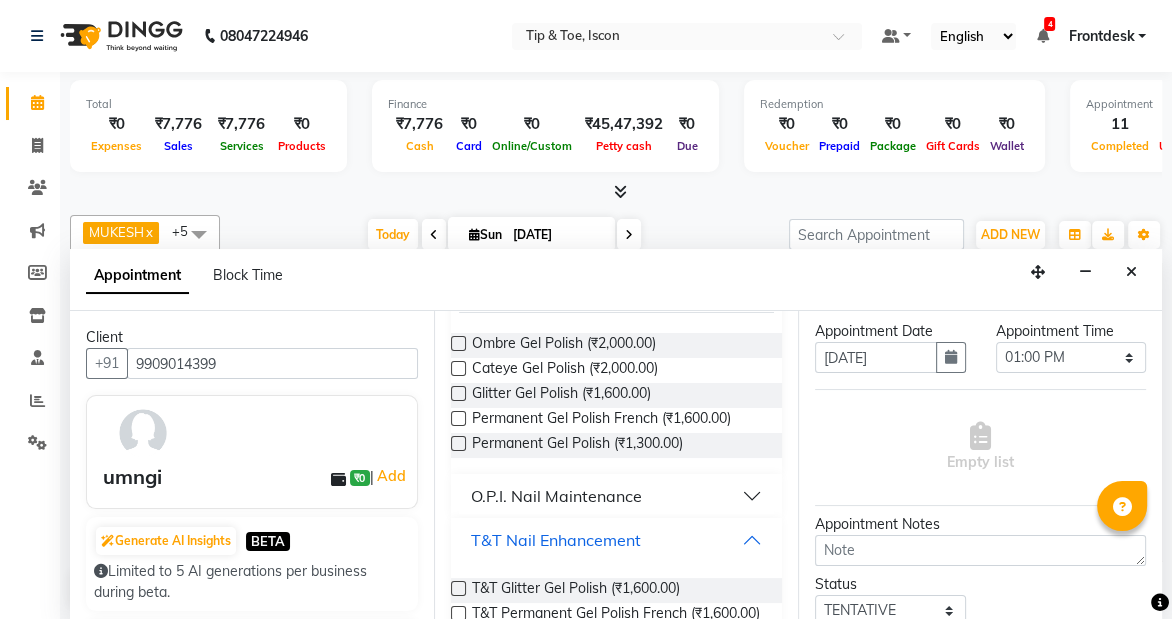 scroll, scrollTop: 0, scrollLeft: 0, axis: both 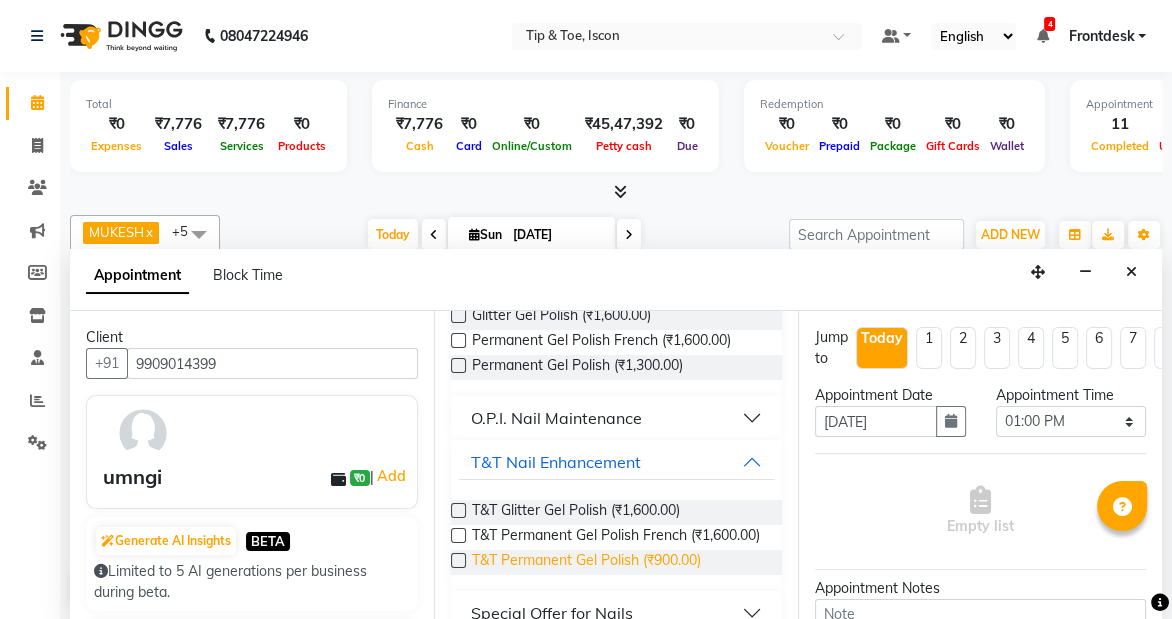 click on "T&T Permanent Gel Polish (₹900.00)" at bounding box center (586, 562) 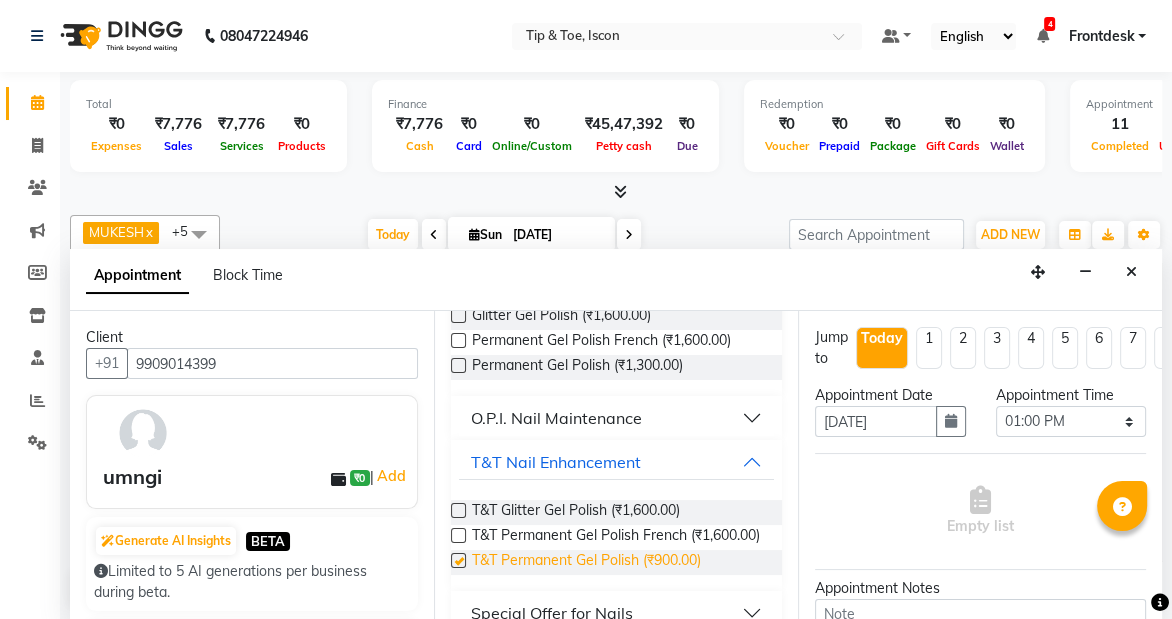 checkbox on "false" 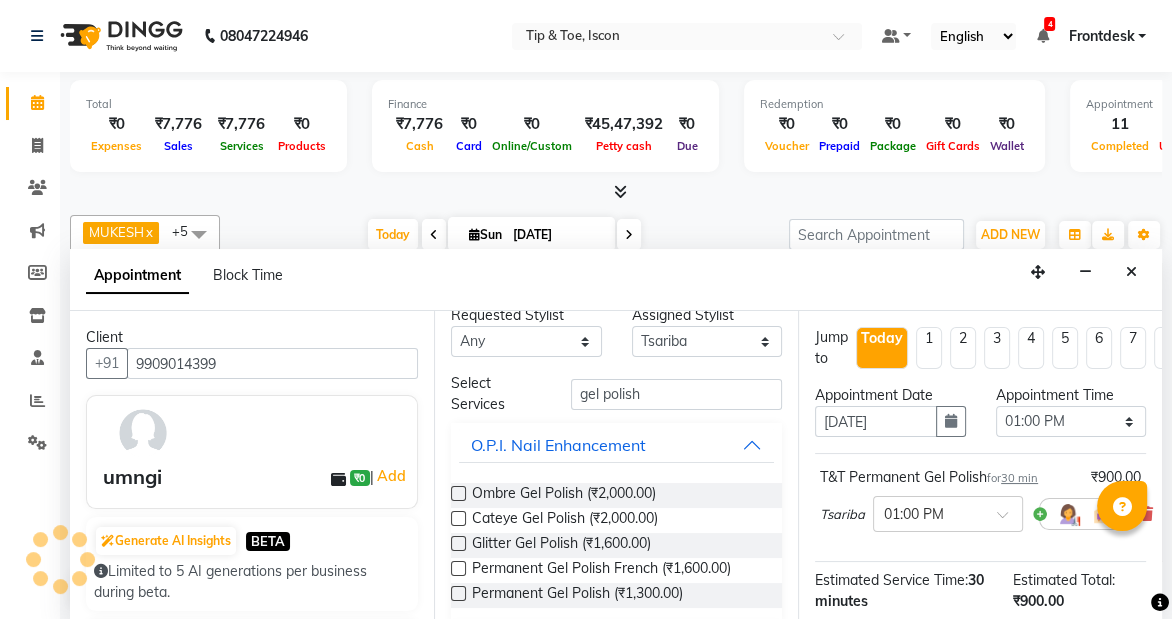 scroll, scrollTop: 0, scrollLeft: 0, axis: both 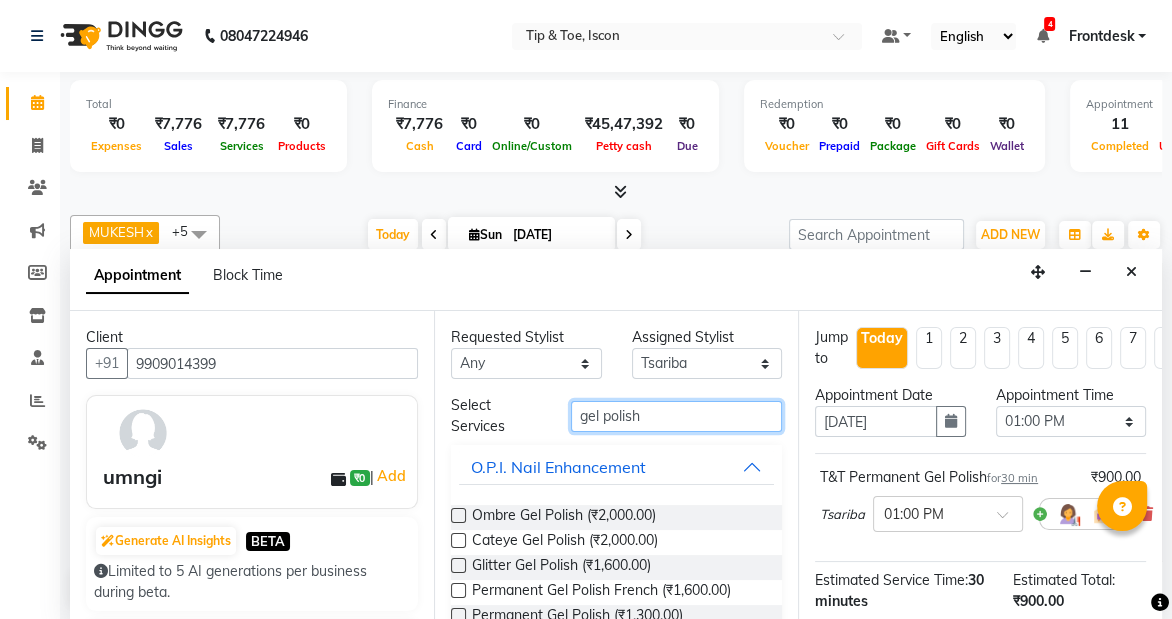click on "gel polish" at bounding box center (676, 416) 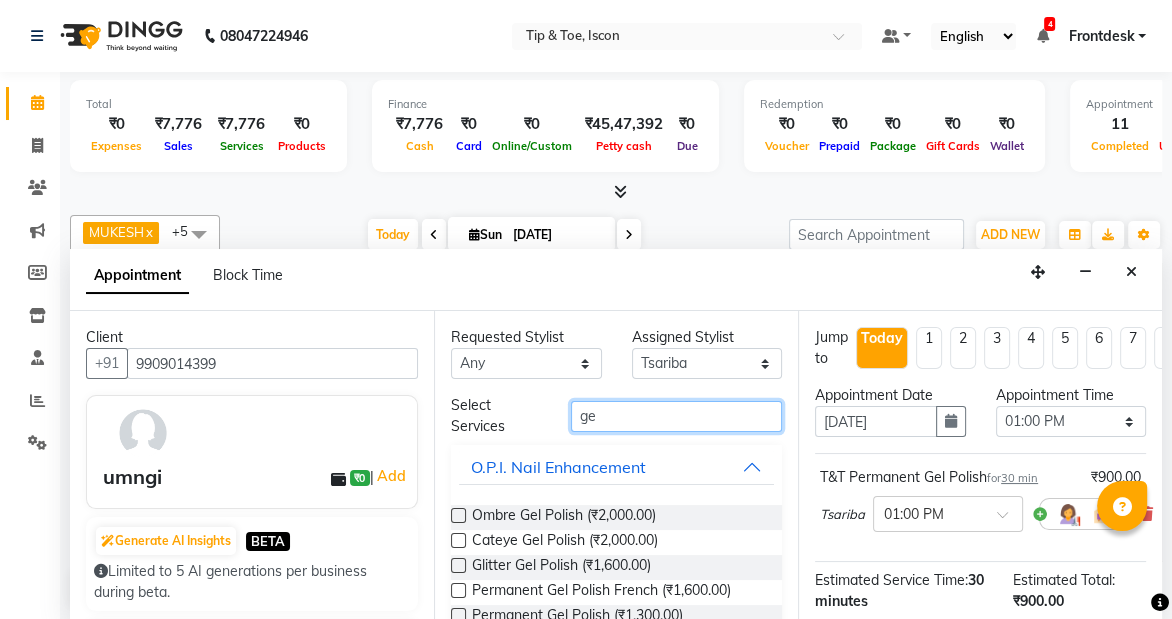 type on "g" 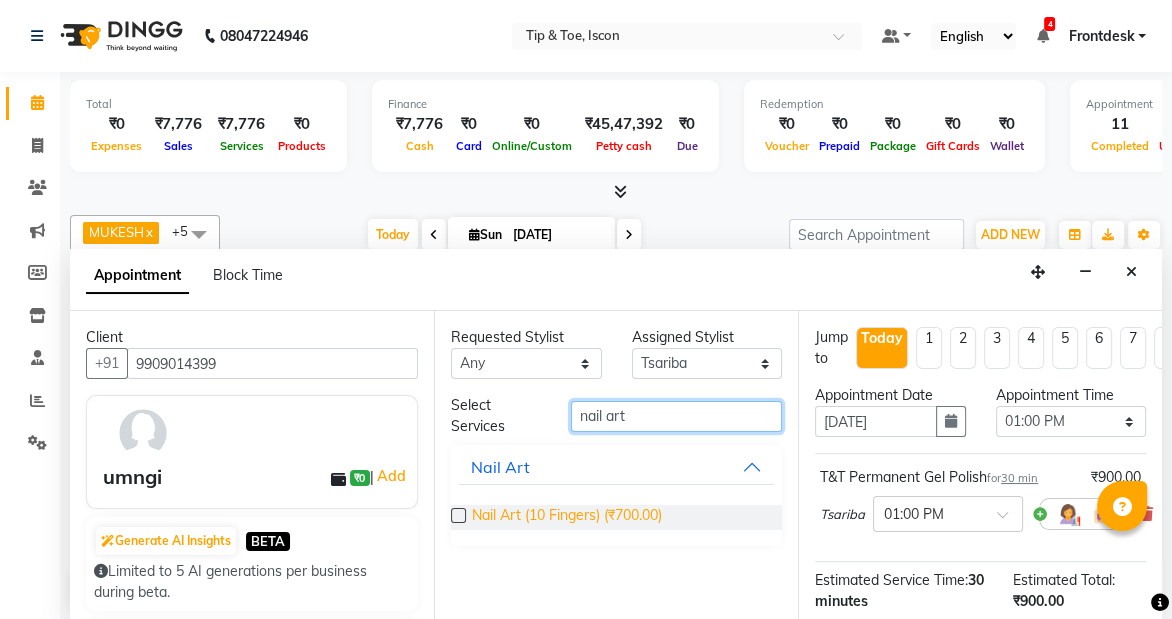 type on "nail art" 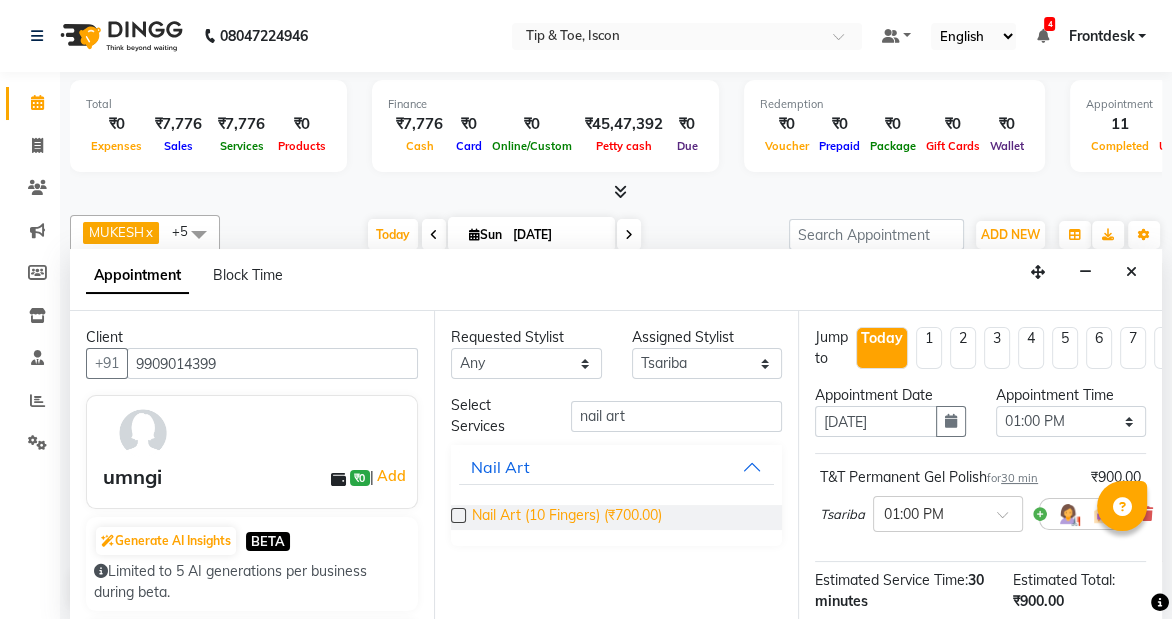 click on "Nail Art (10 Fingers) (₹700.00)" at bounding box center (567, 517) 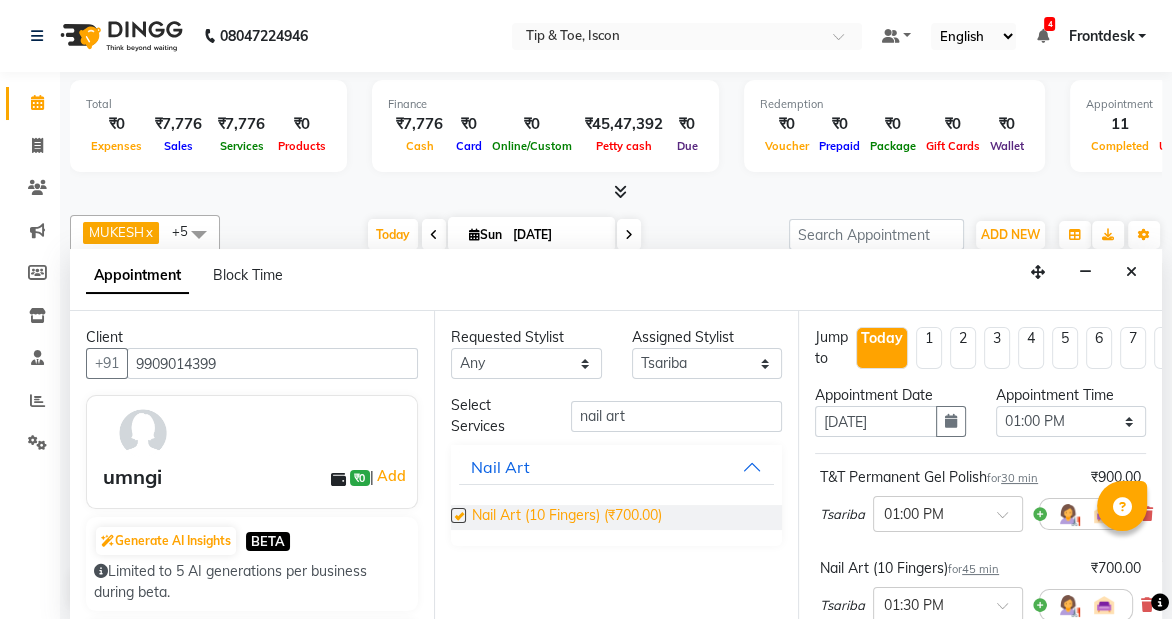checkbox on "false" 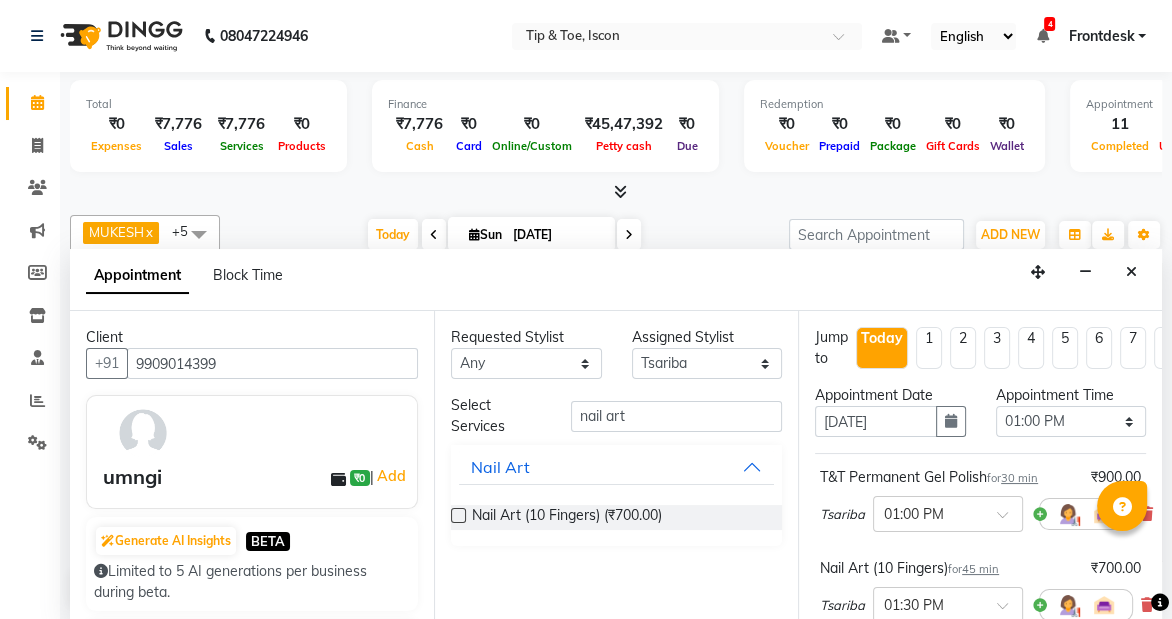 scroll, scrollTop: 358, scrollLeft: 0, axis: vertical 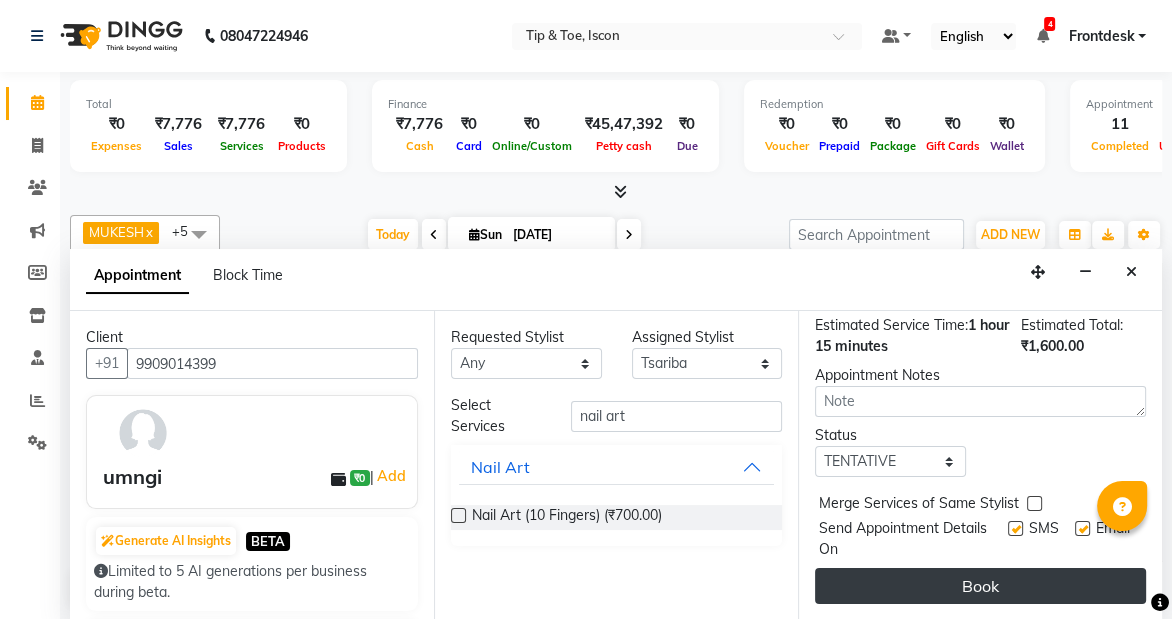 click on "Book" at bounding box center [980, 586] 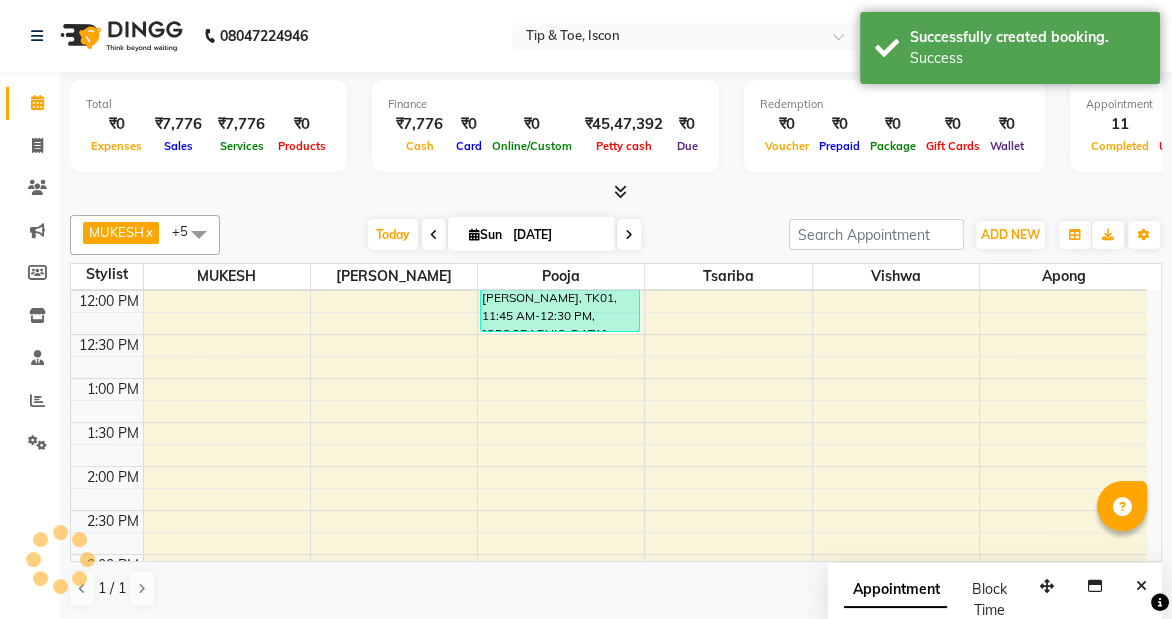 scroll, scrollTop: 0, scrollLeft: 0, axis: both 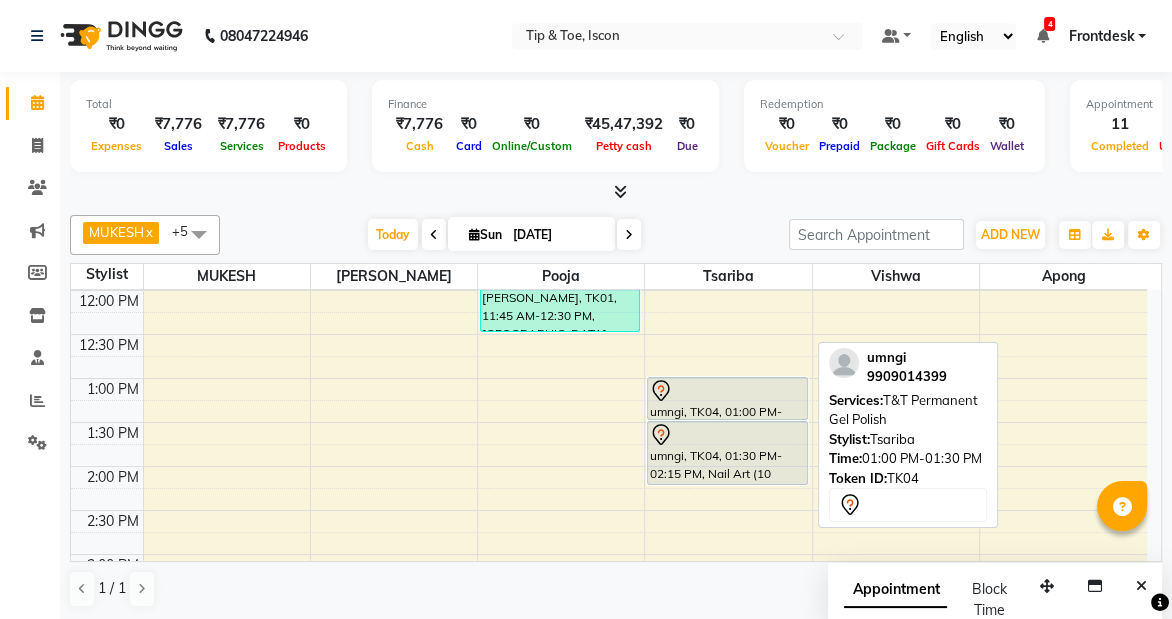 click at bounding box center [727, 391] 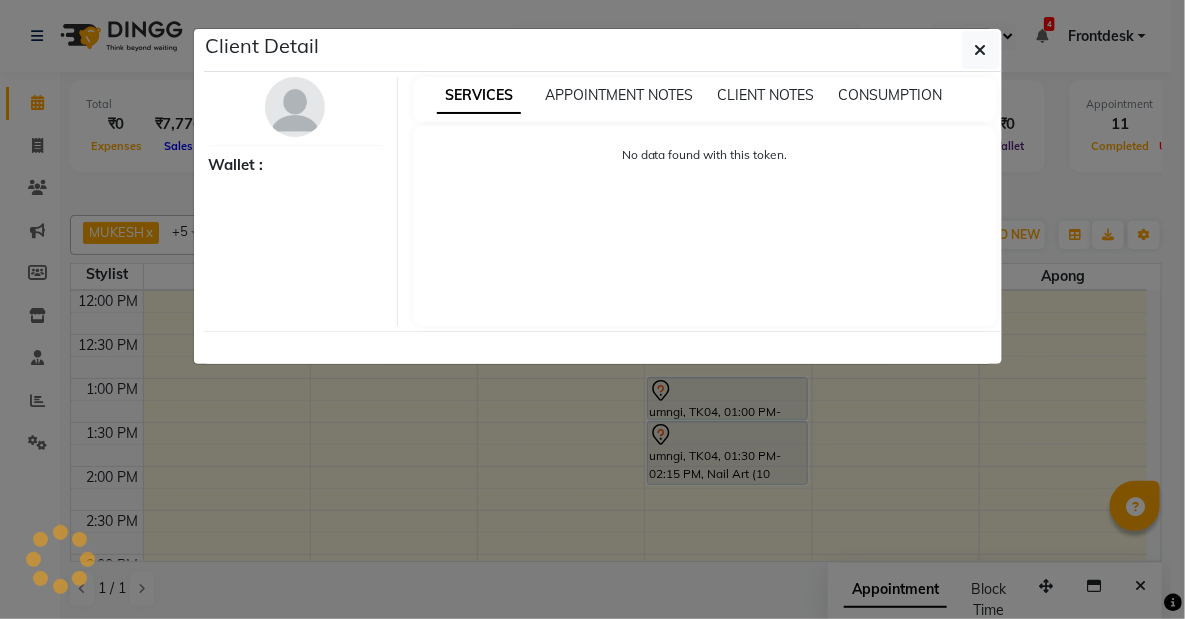 click on "Client Detail     Wallet : SERVICES APPOINTMENT NOTES CLIENT NOTES CONSUMPTION No data found with this token." 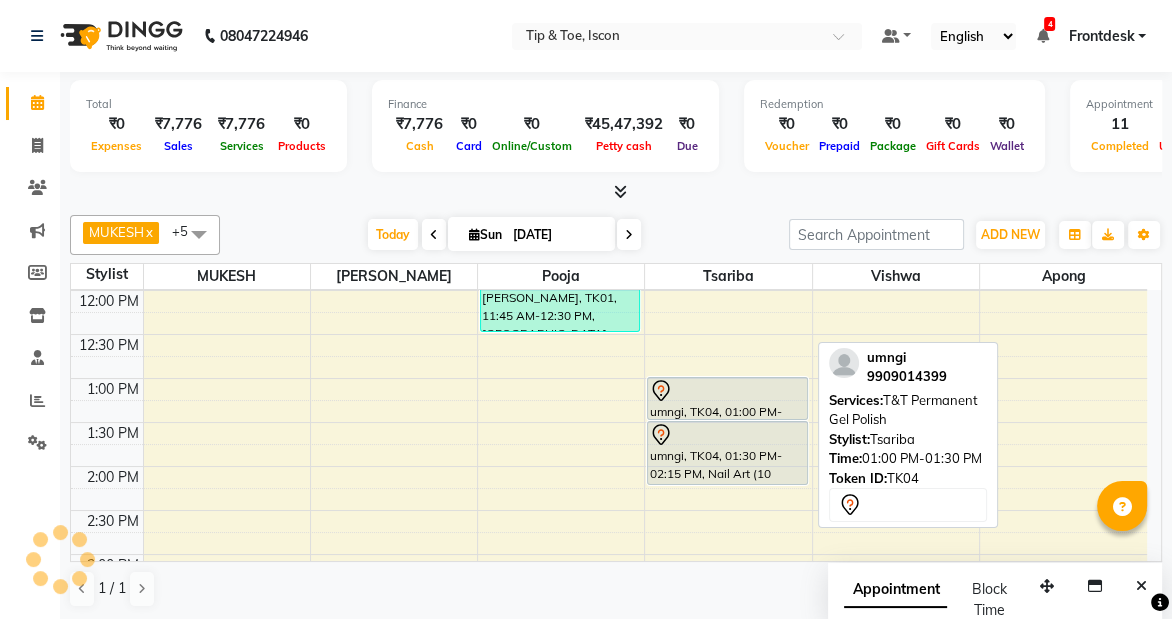 click at bounding box center (727, 391) 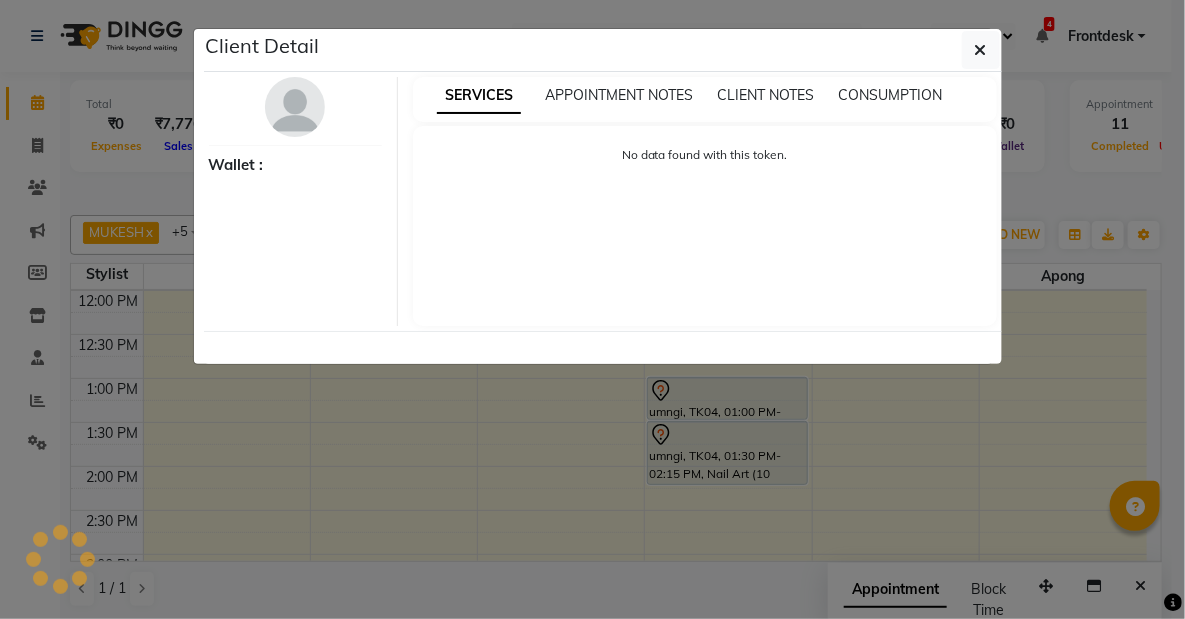 select on "7" 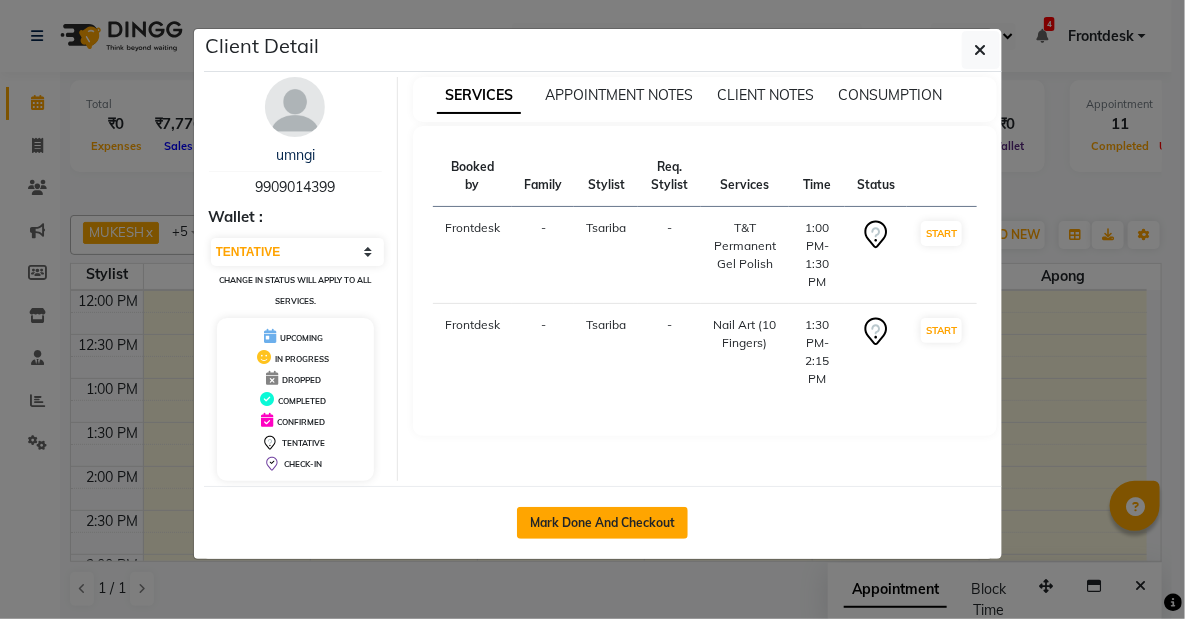 click on "Mark Done And Checkout" 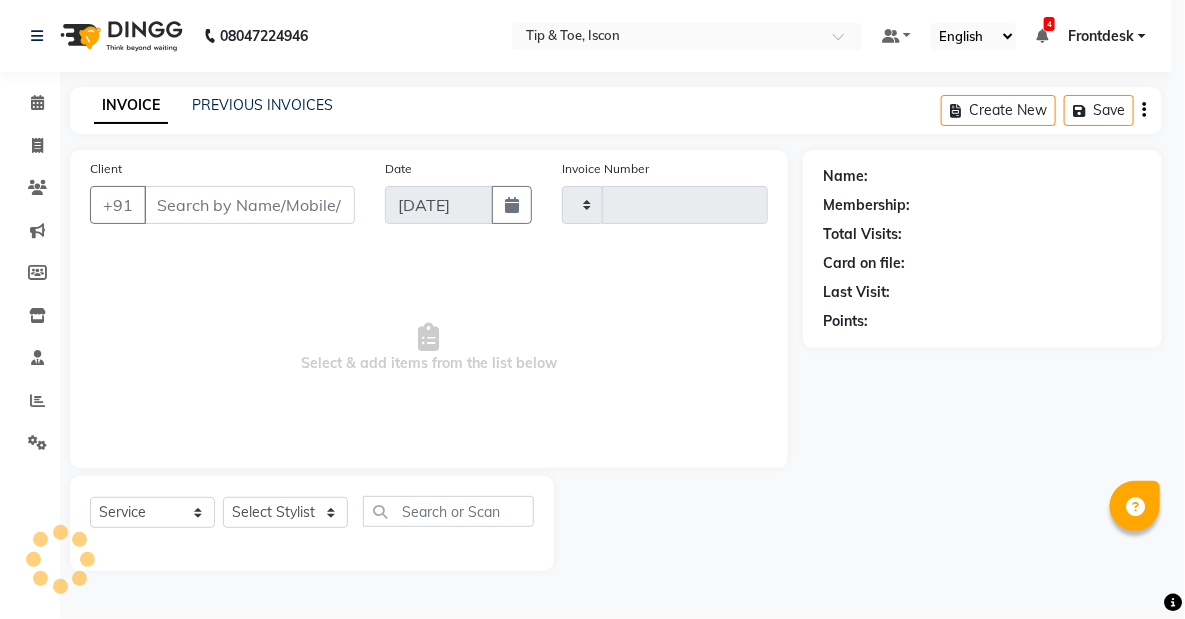 type on "0395" 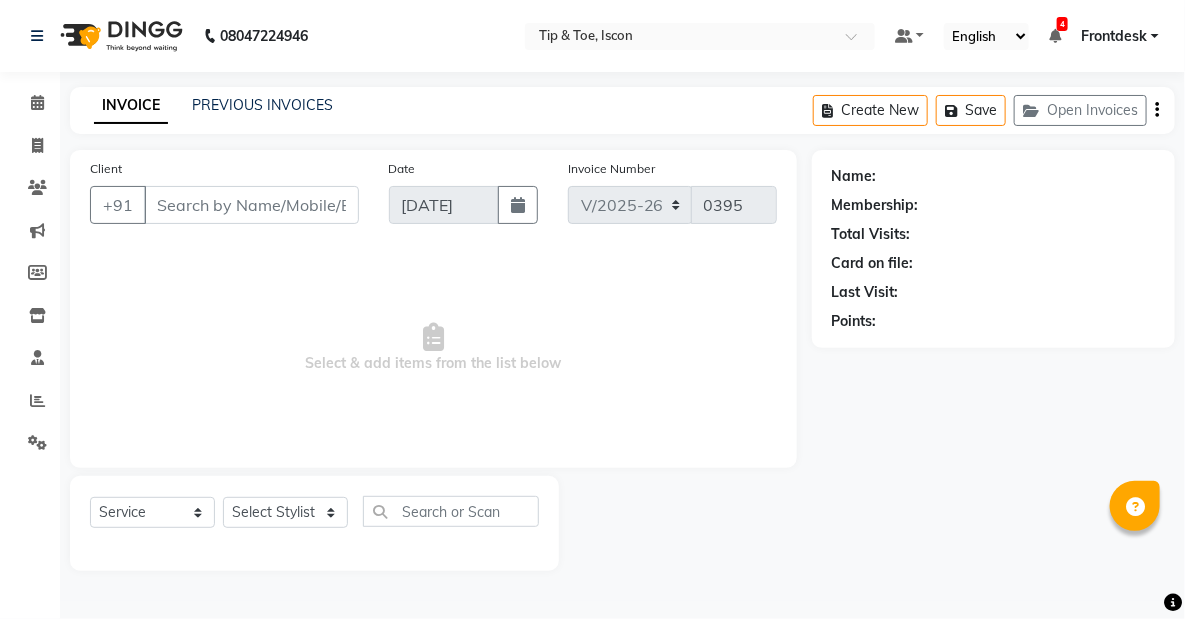 type on "9909014399" 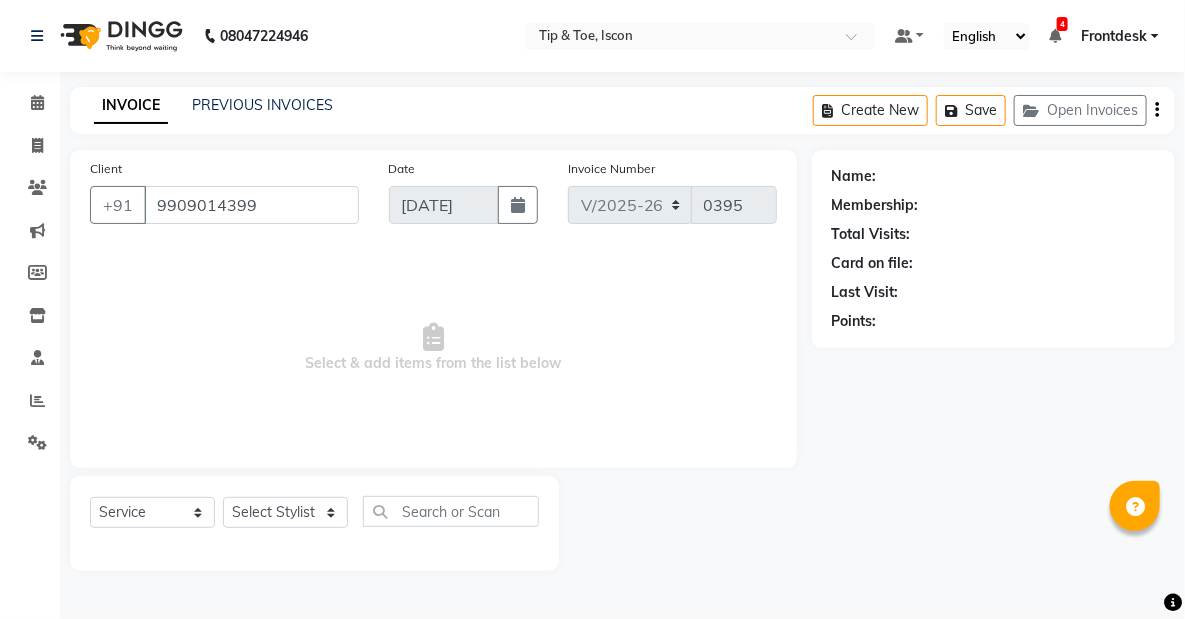 select on "42682" 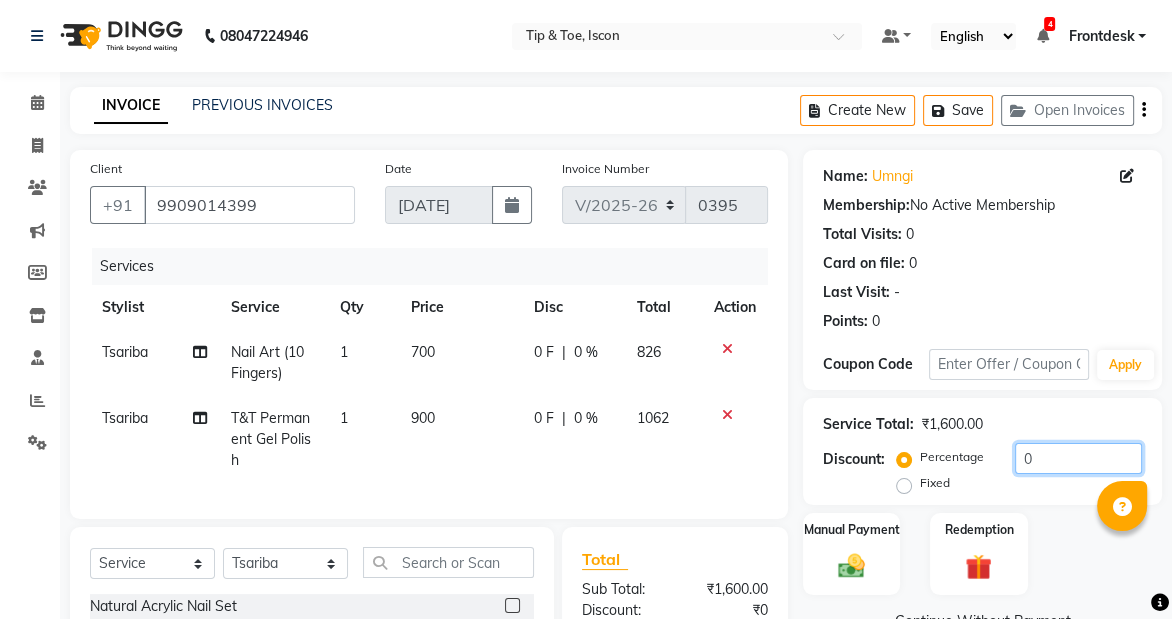 click on "0" 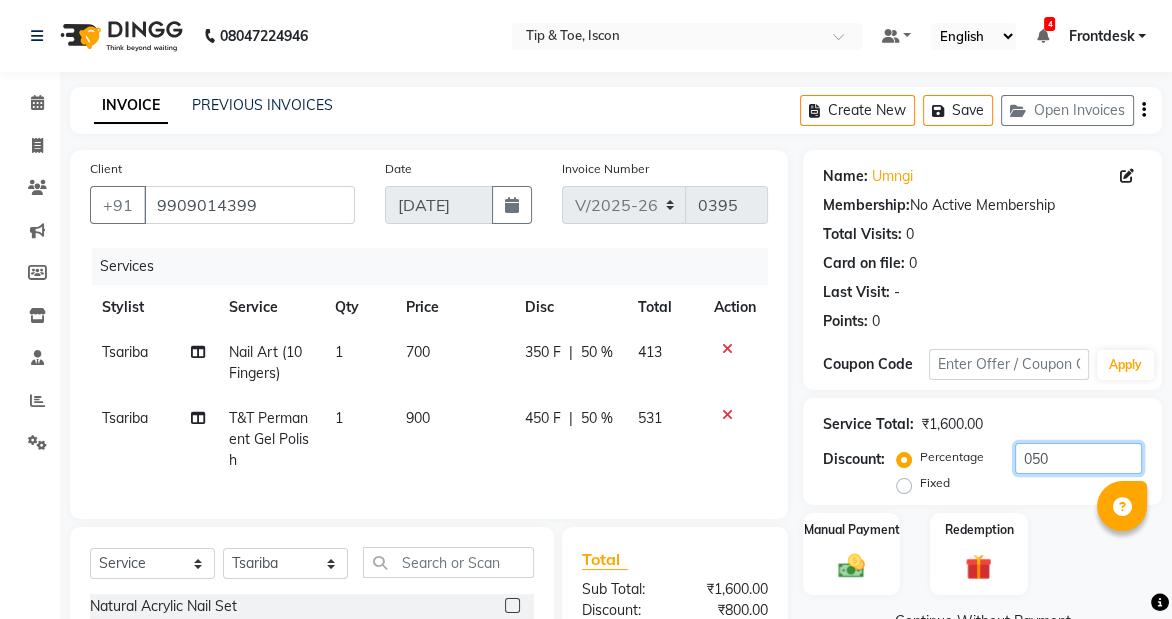 type on "050" 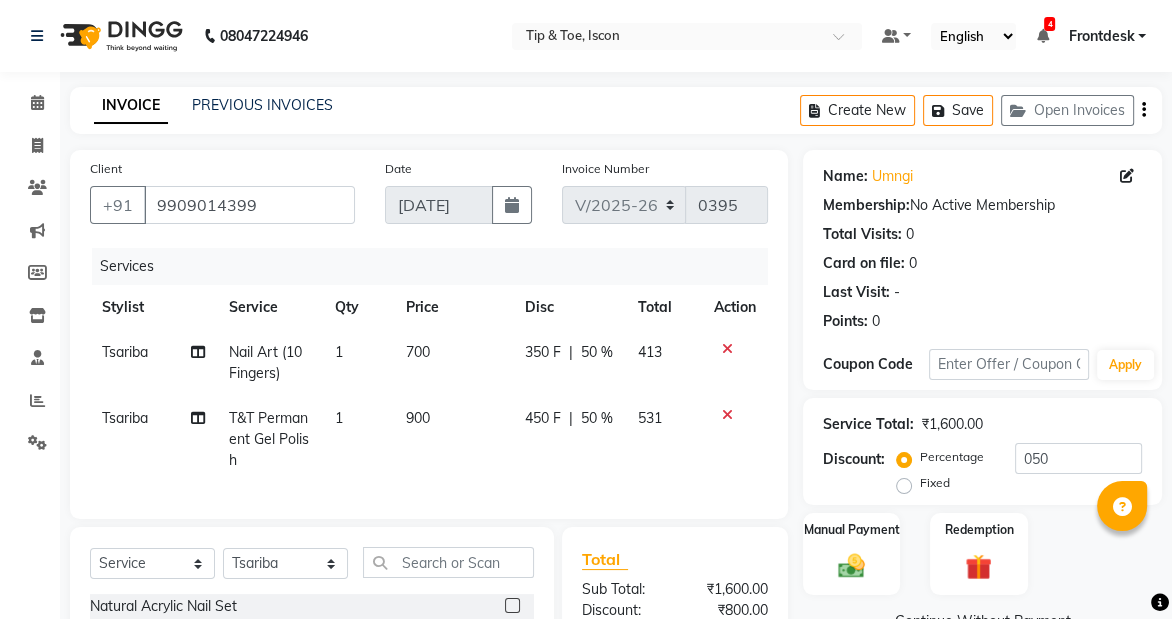 click on "450 F | 50 %" 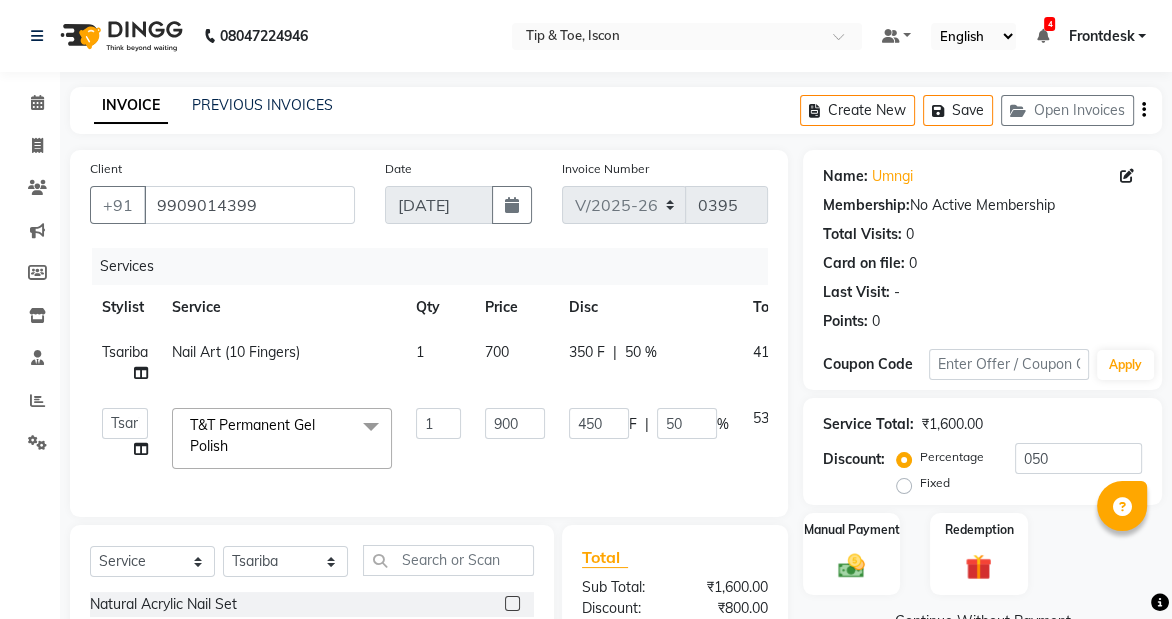 click on "700" 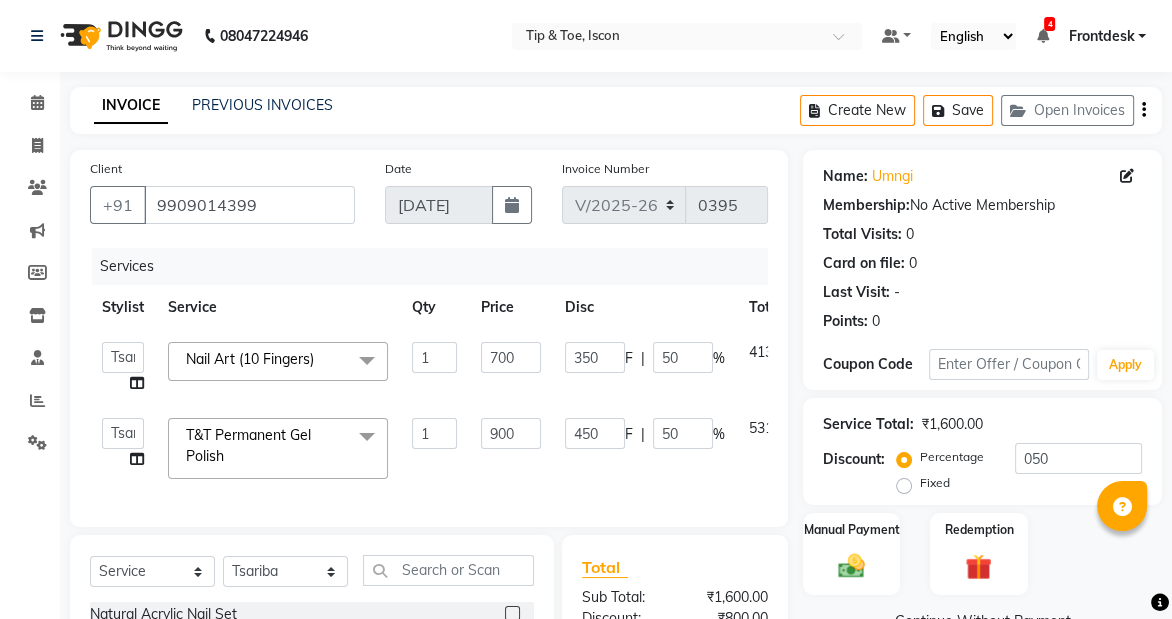 click on "700" 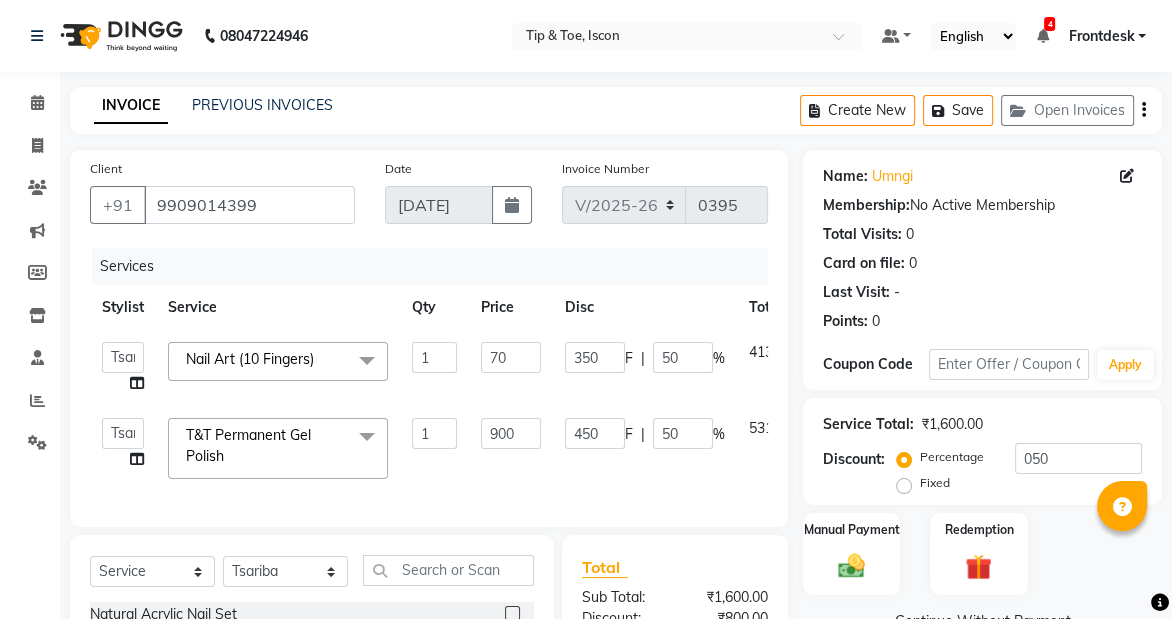 type on "7" 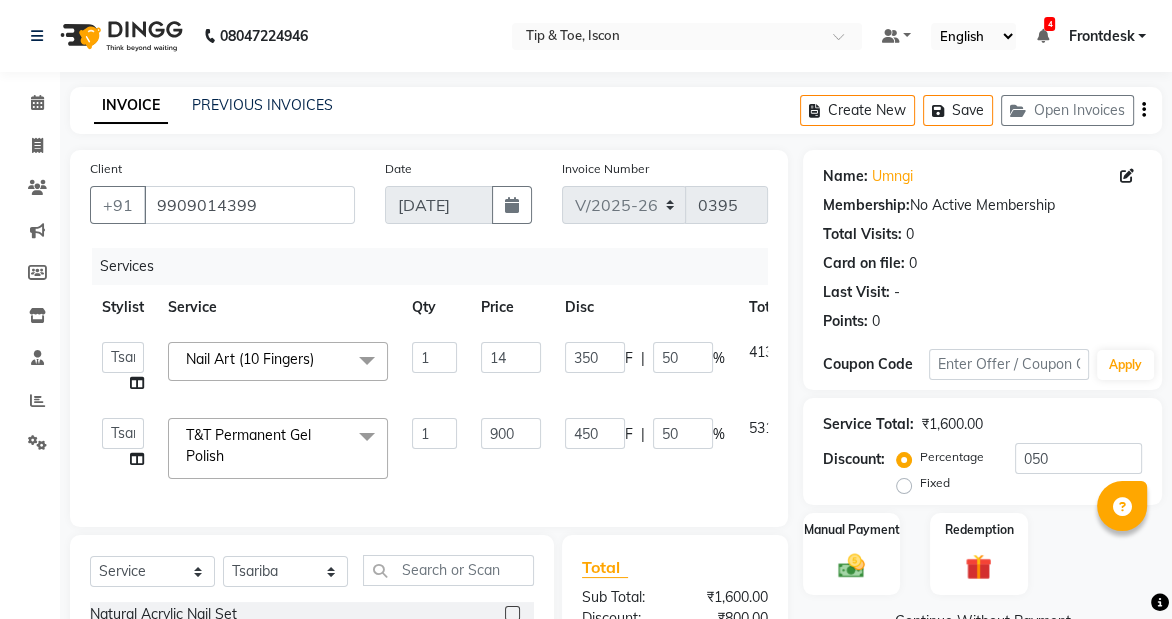 type on "140" 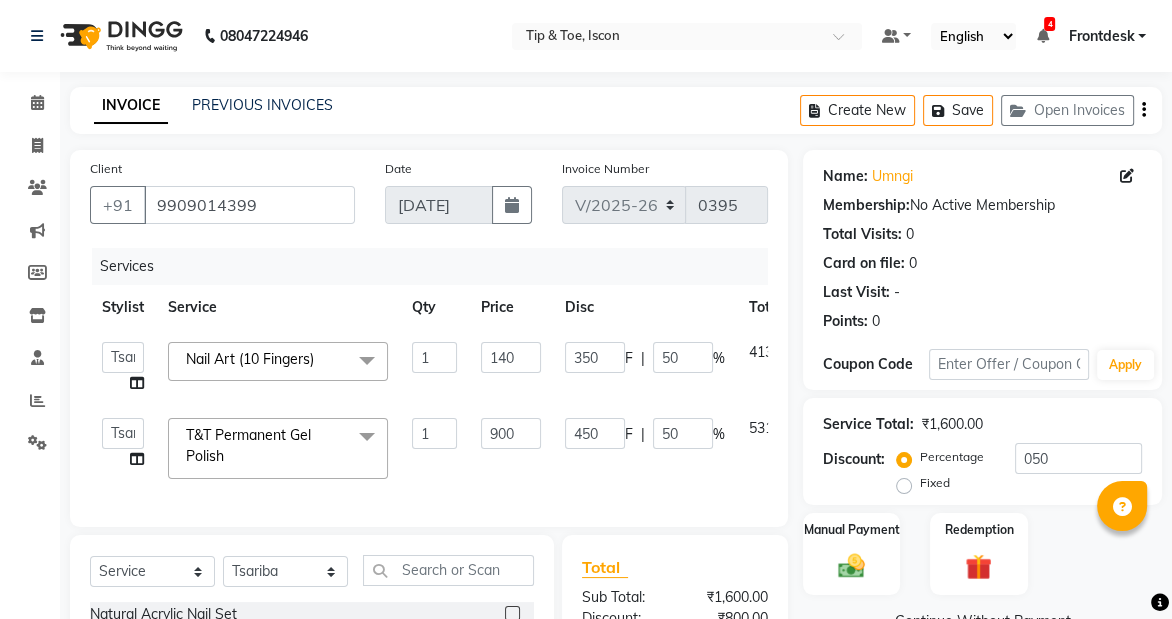 click on "Card on file:  0" 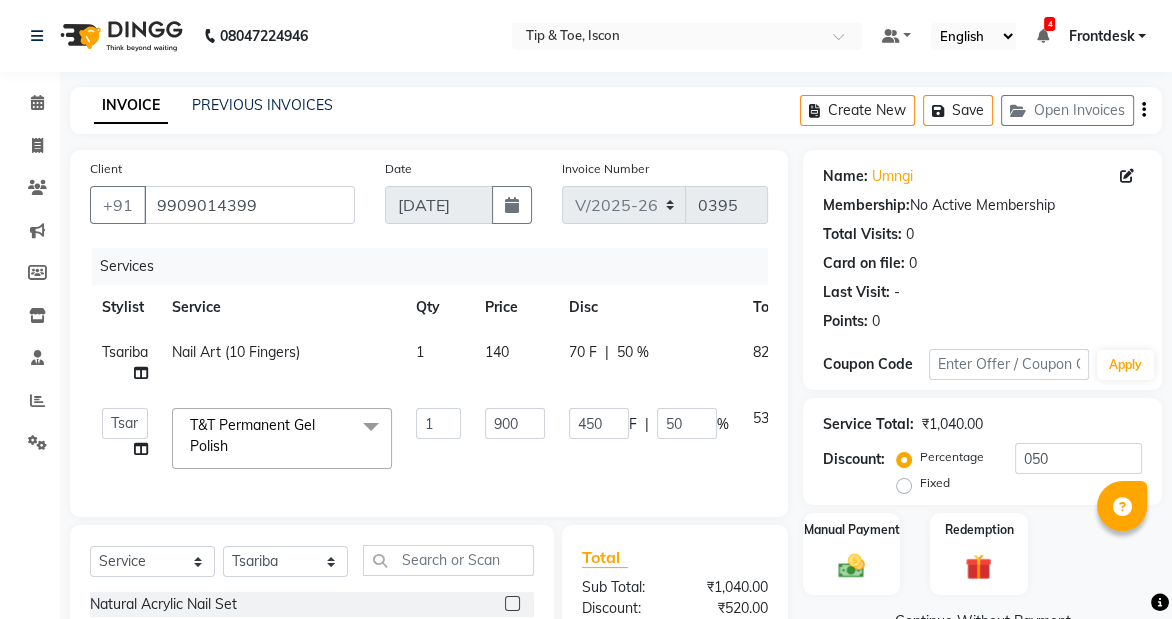drag, startPoint x: 1157, startPoint y: 242, endPoint x: 1184, endPoint y: 201, distance: 49.09175 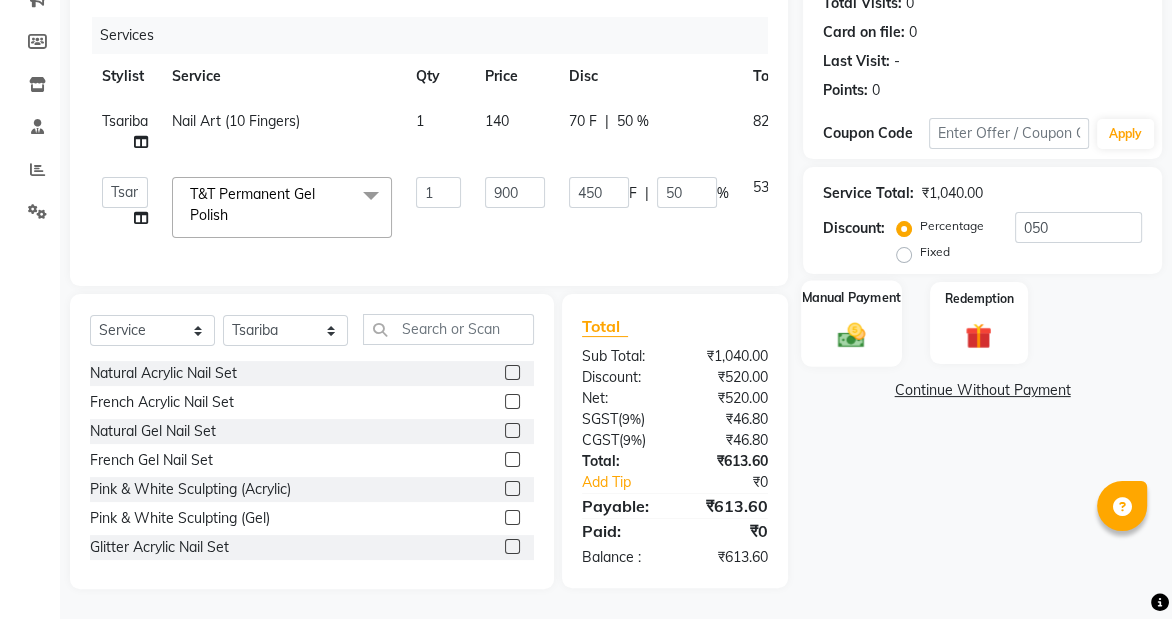 click 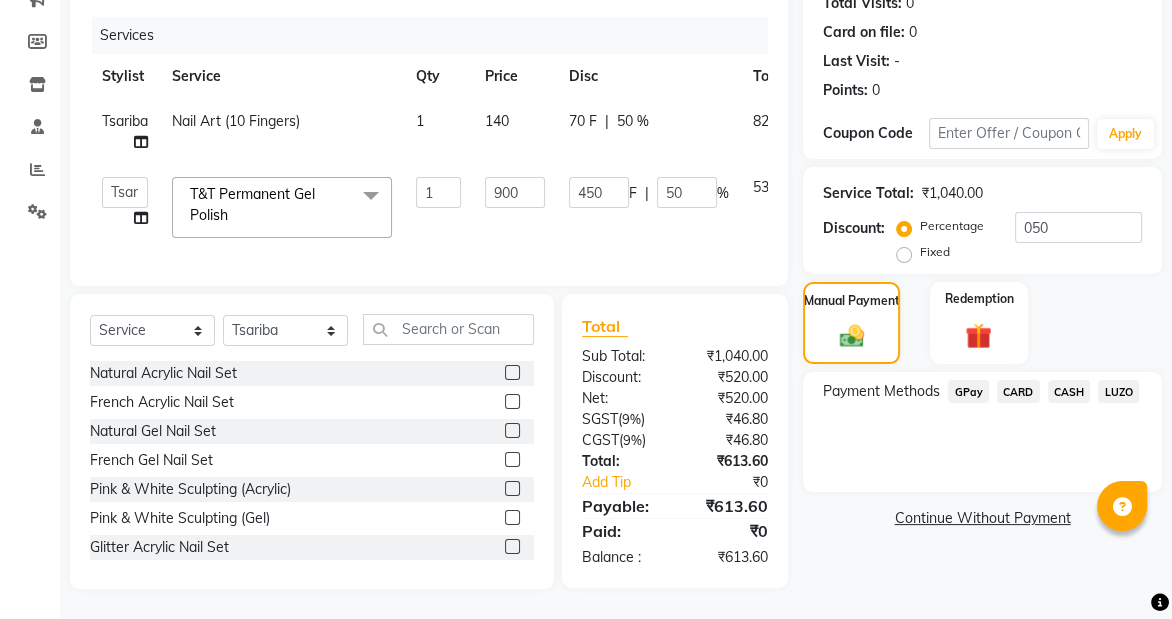 click on "CASH" 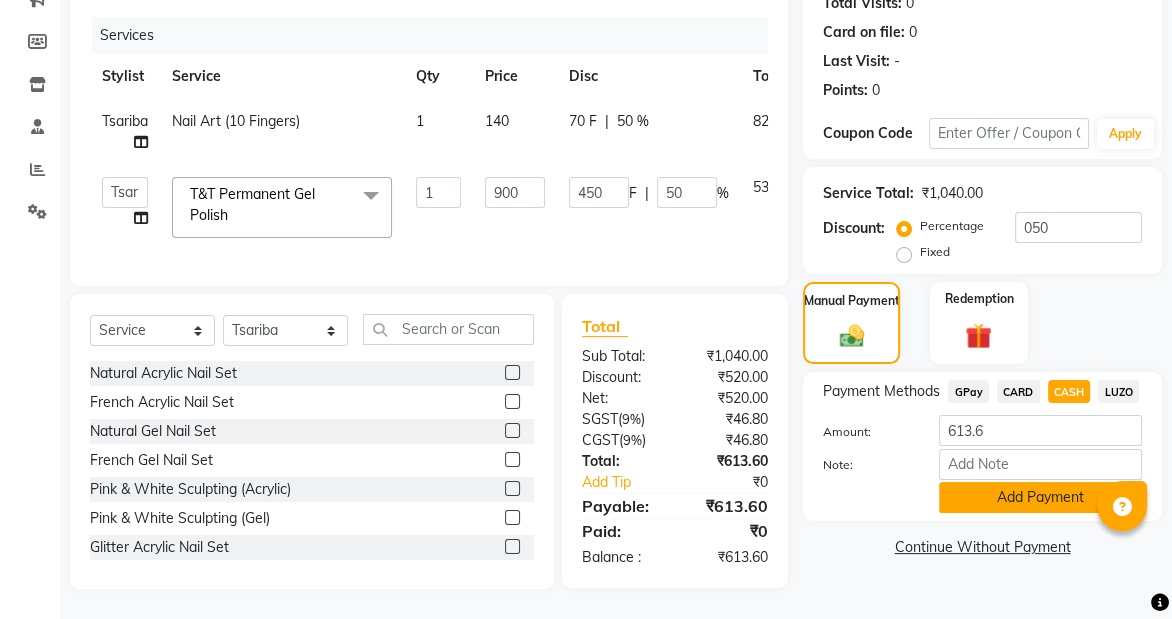 click on "Add Payment" 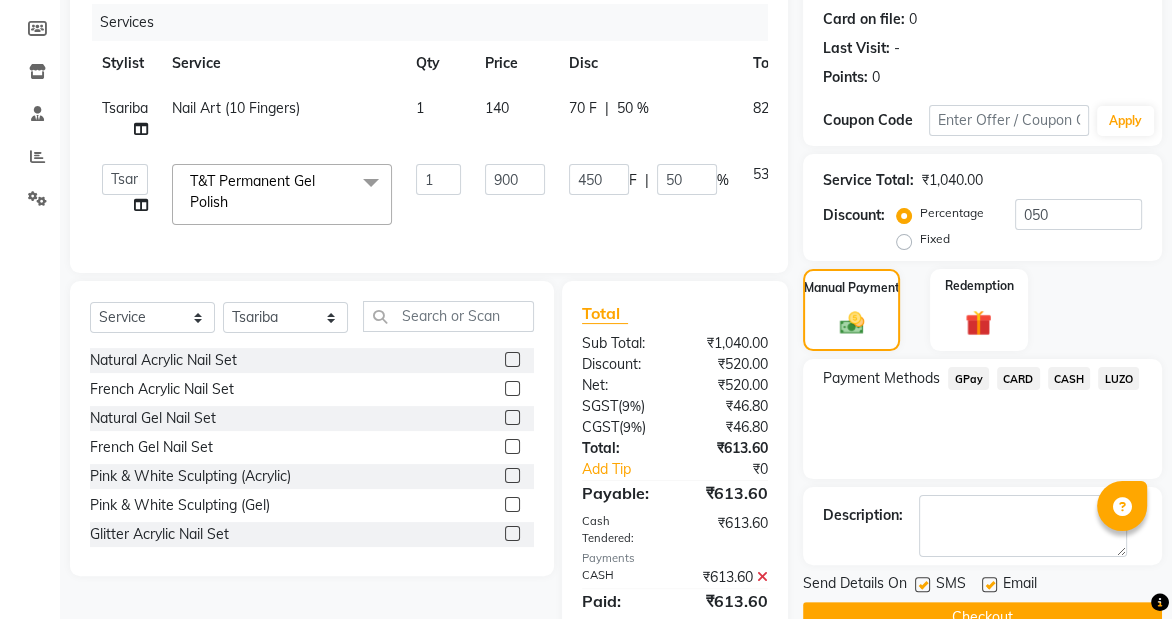 scroll, scrollTop: 327, scrollLeft: 0, axis: vertical 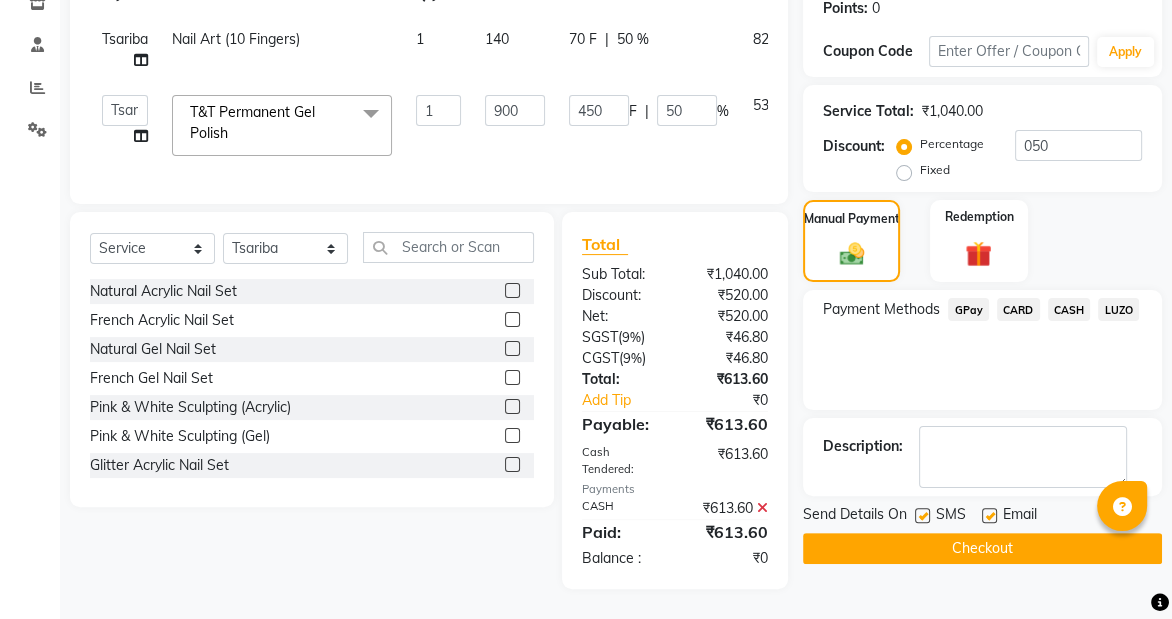 click on "Checkout" 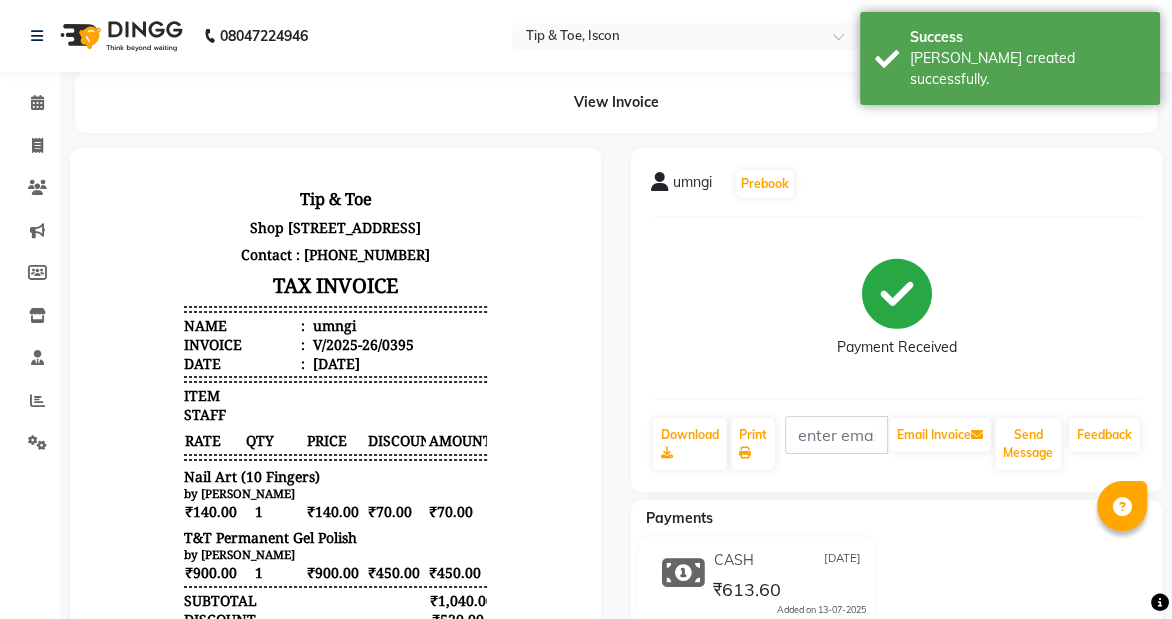 scroll, scrollTop: 0, scrollLeft: 0, axis: both 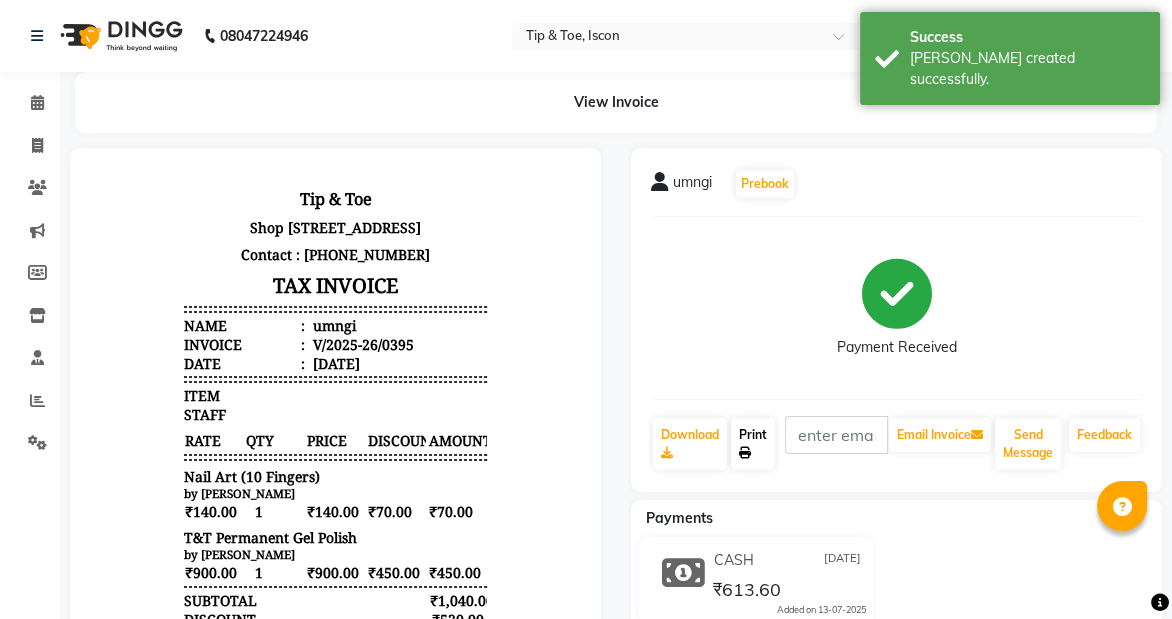 click on "Print" 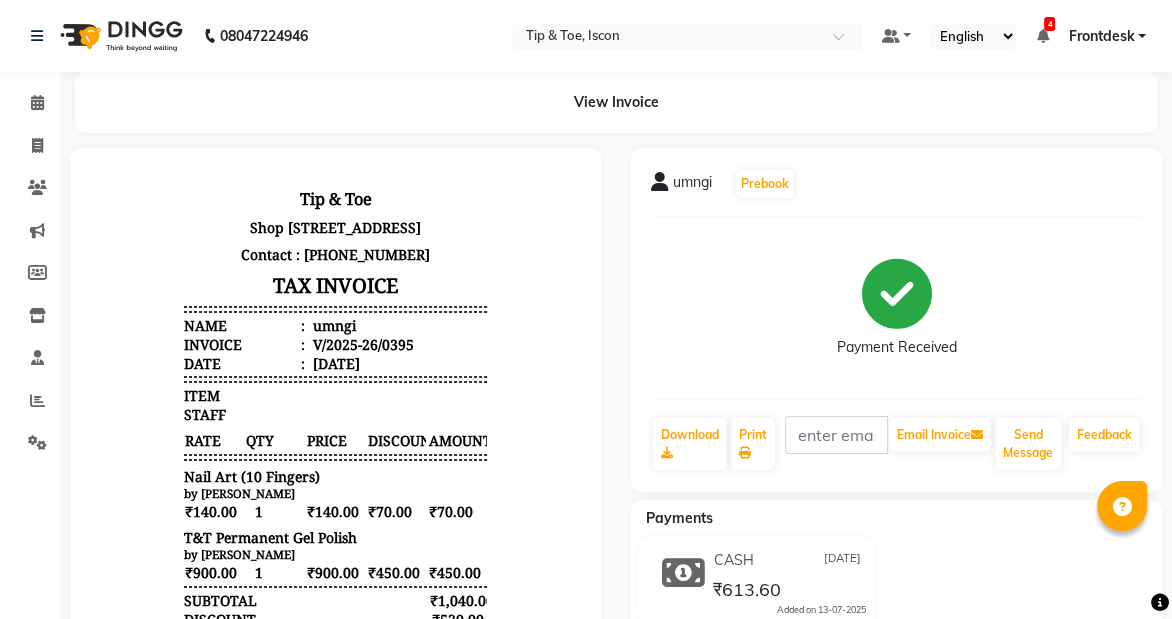 click on "Name  :
[PERSON_NAME]" at bounding box center (335, 325) 